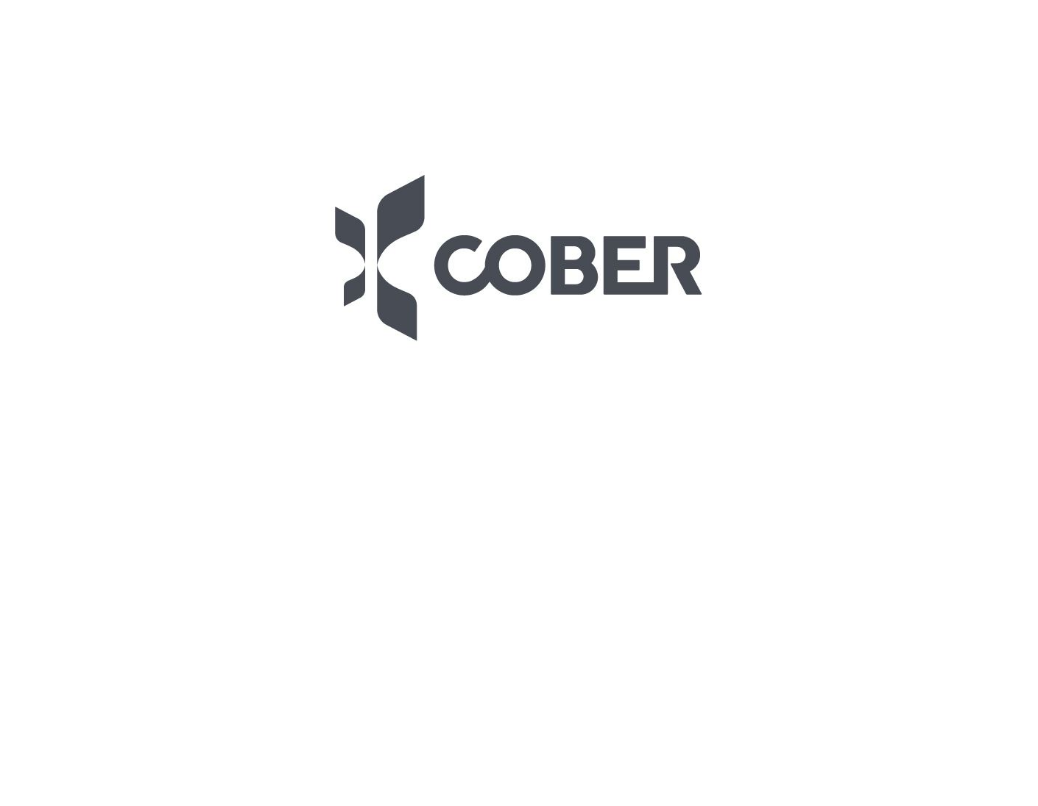 scroll, scrollTop: 0, scrollLeft: 0, axis: both 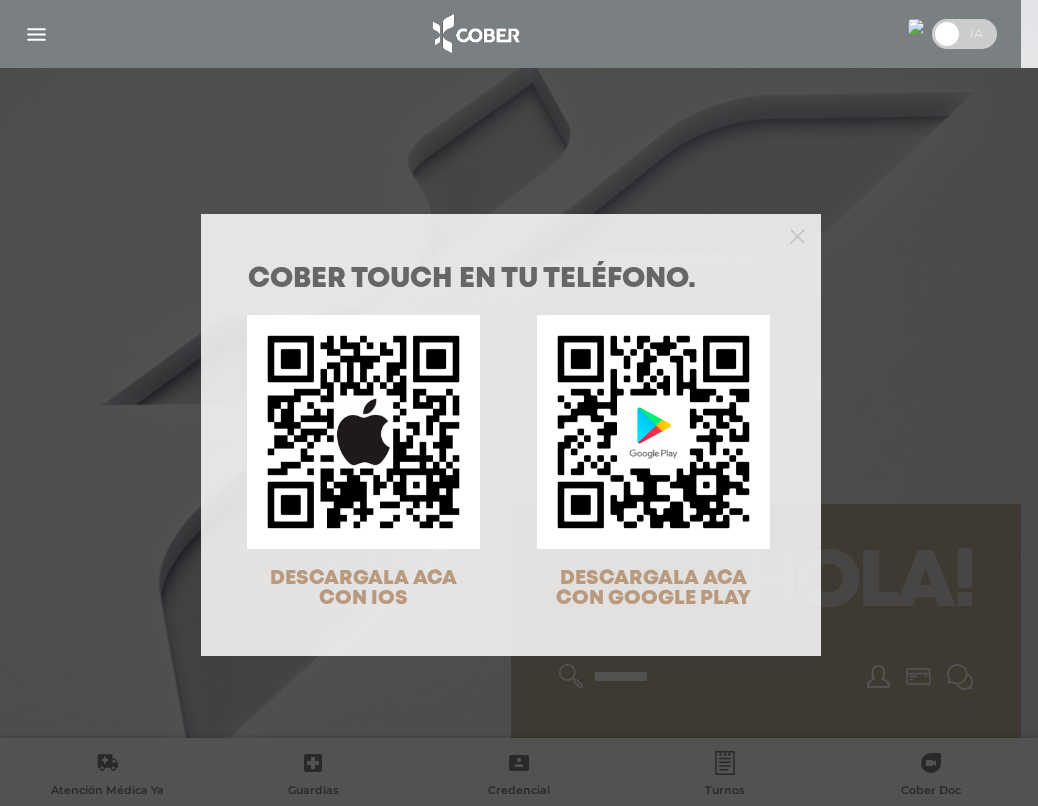 click at bounding box center [511, 234] 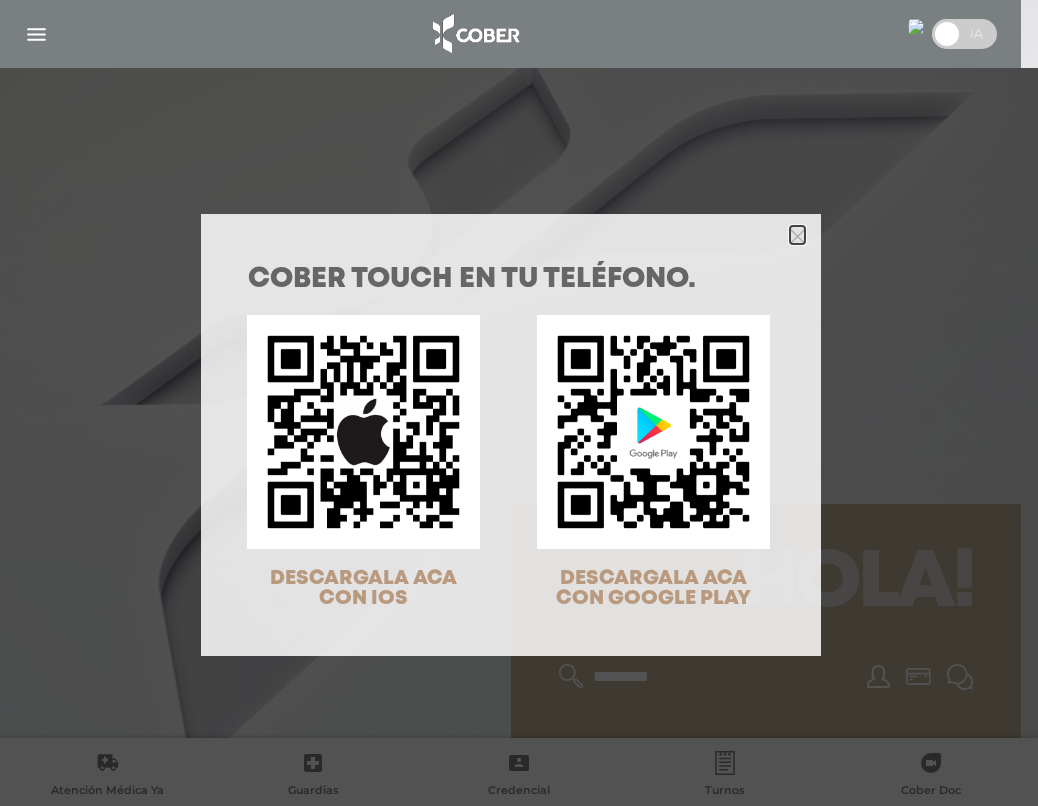 click 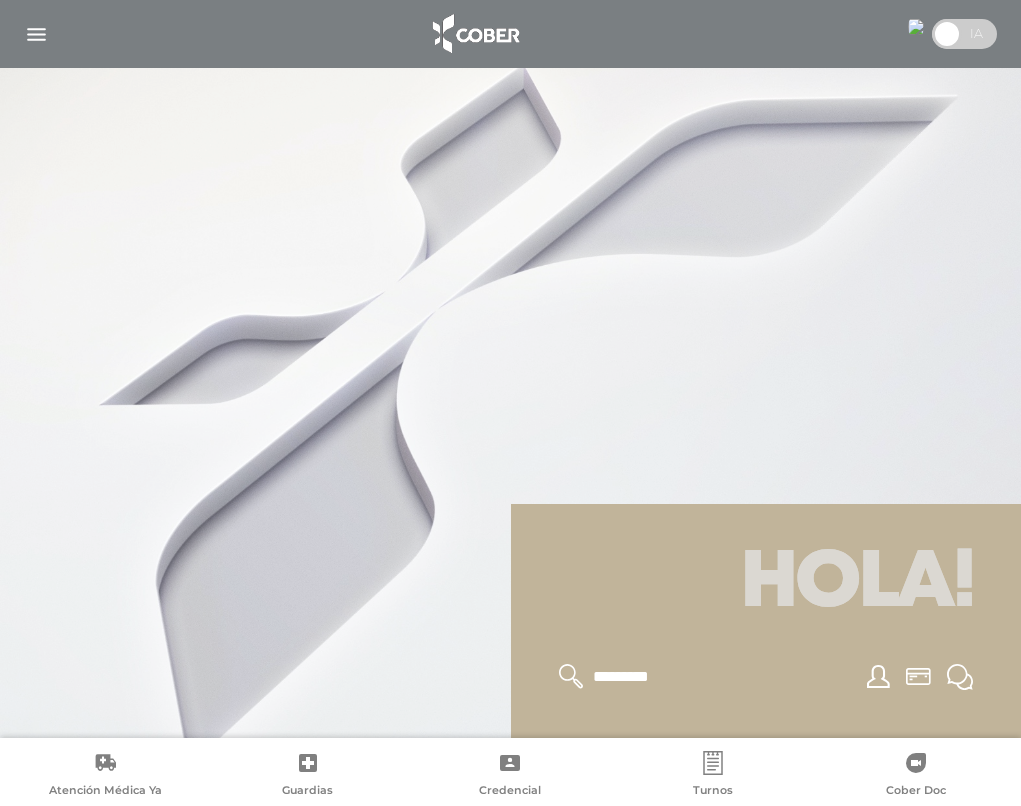 click at bounding box center (36, 34) 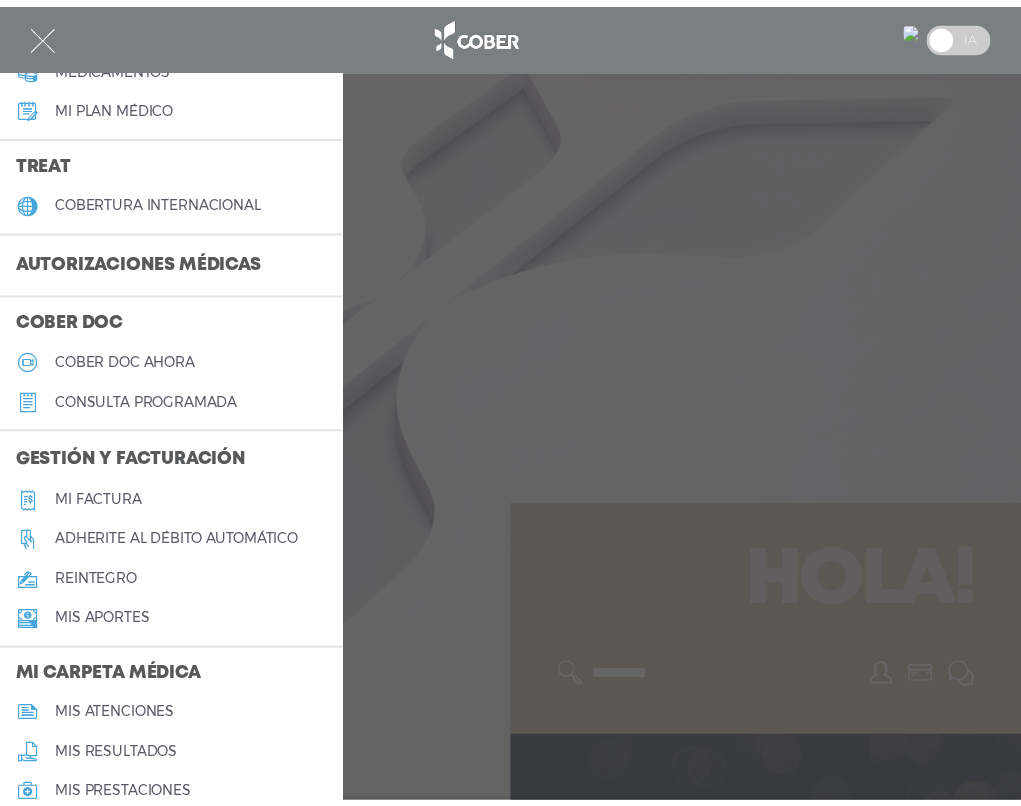 scroll, scrollTop: 400, scrollLeft: 0, axis: vertical 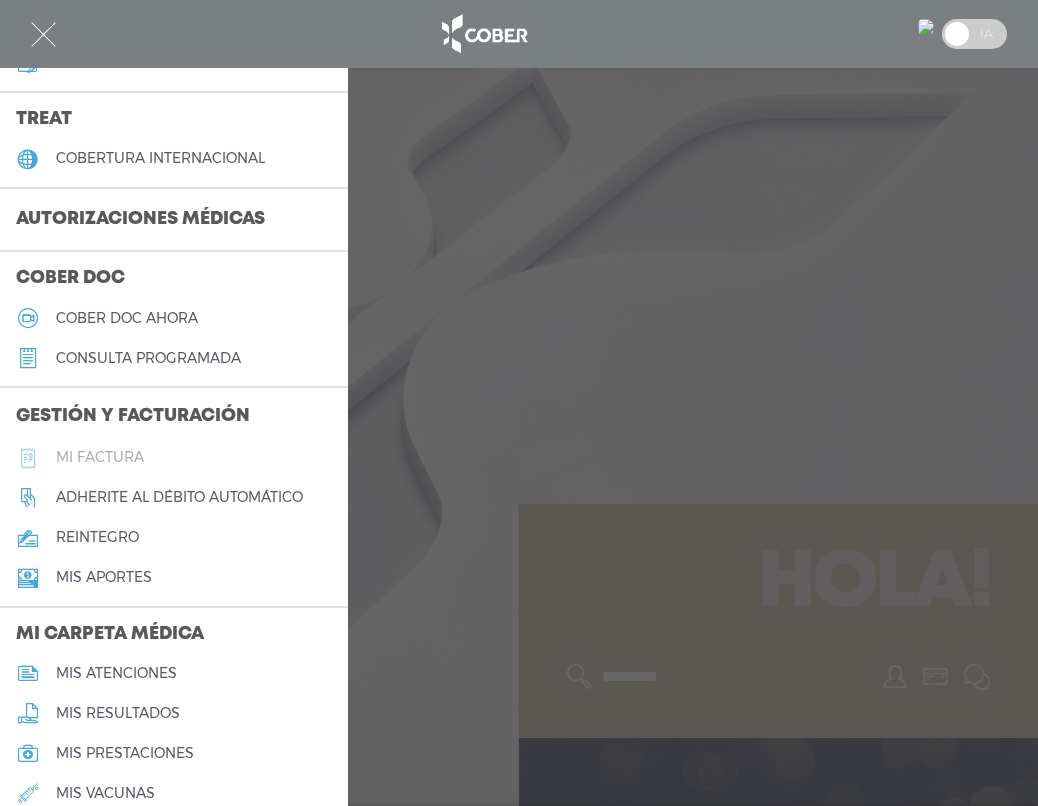 click on "Mi factura" at bounding box center (100, 457) 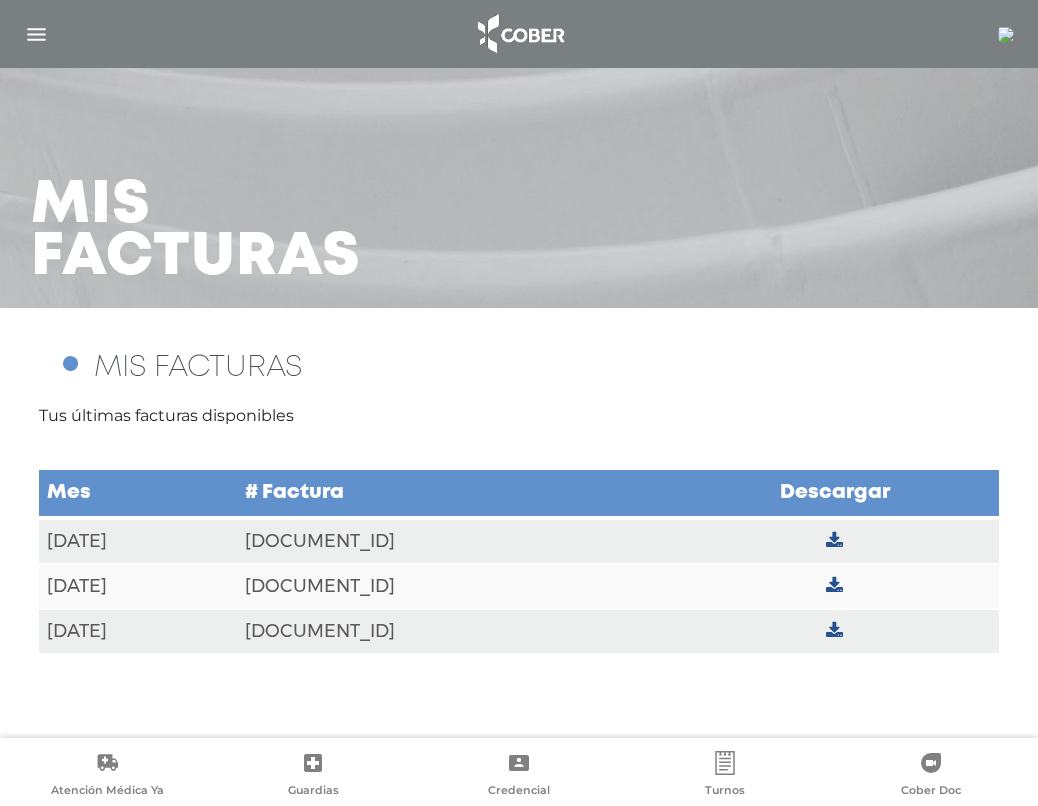 scroll, scrollTop: 0, scrollLeft: 0, axis: both 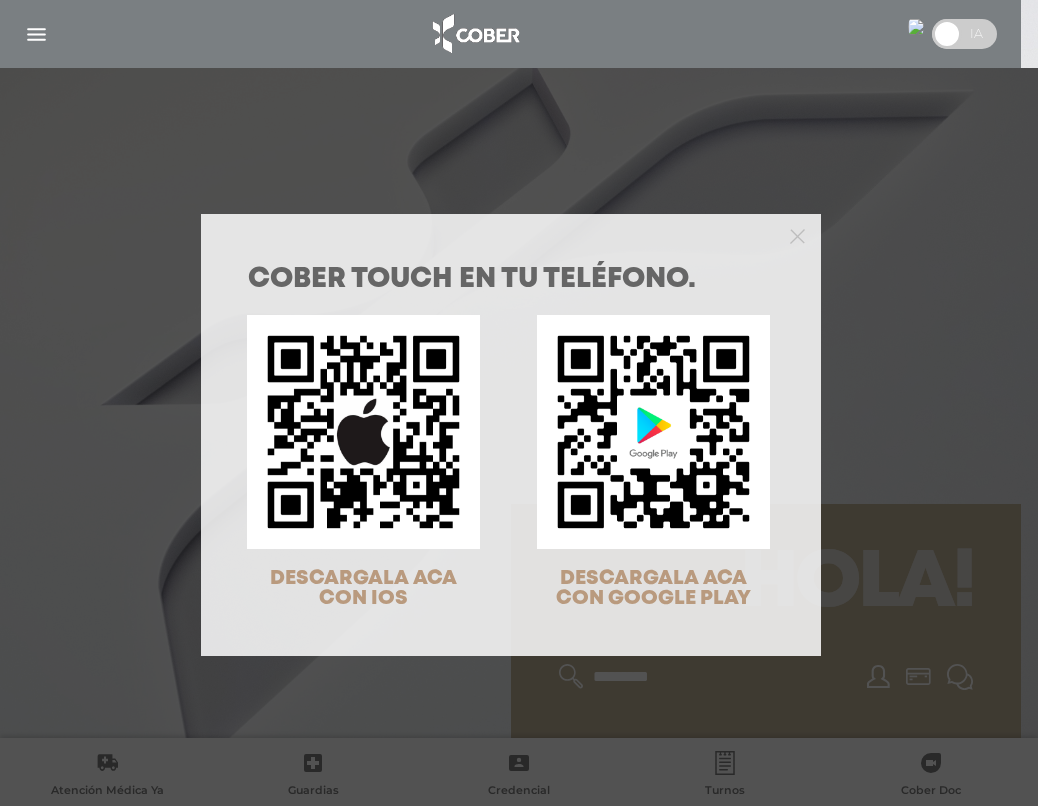 click at bounding box center (511, 234) 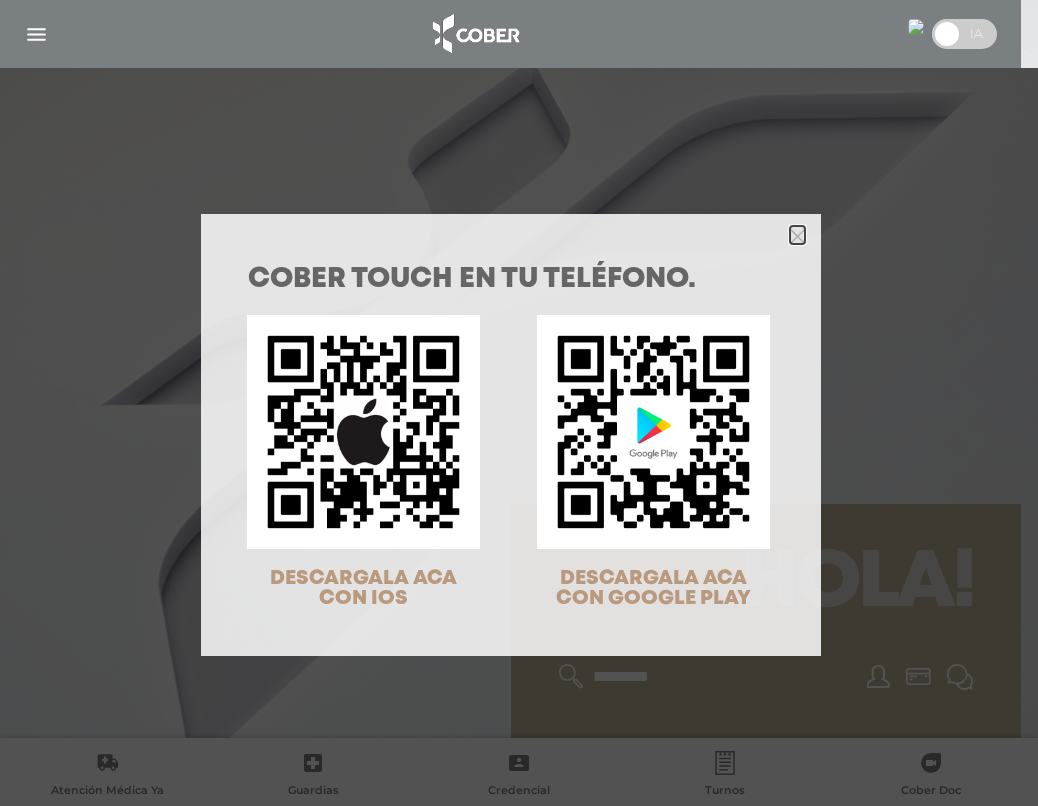 click 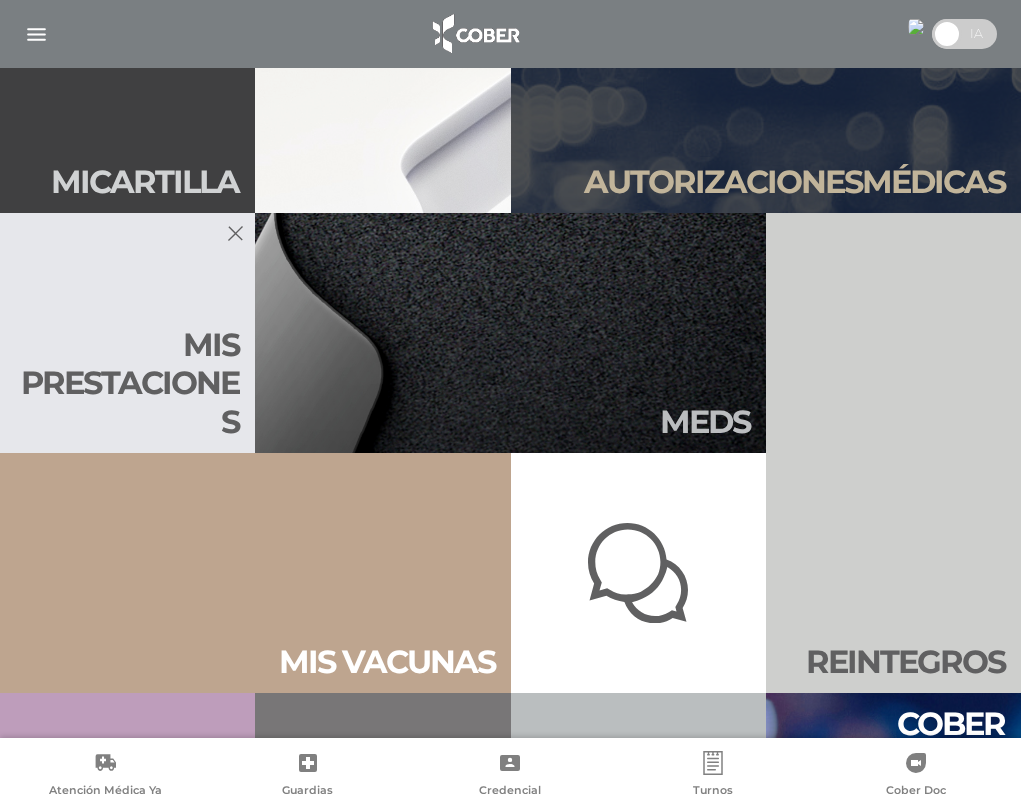 scroll, scrollTop: 800, scrollLeft: 0, axis: vertical 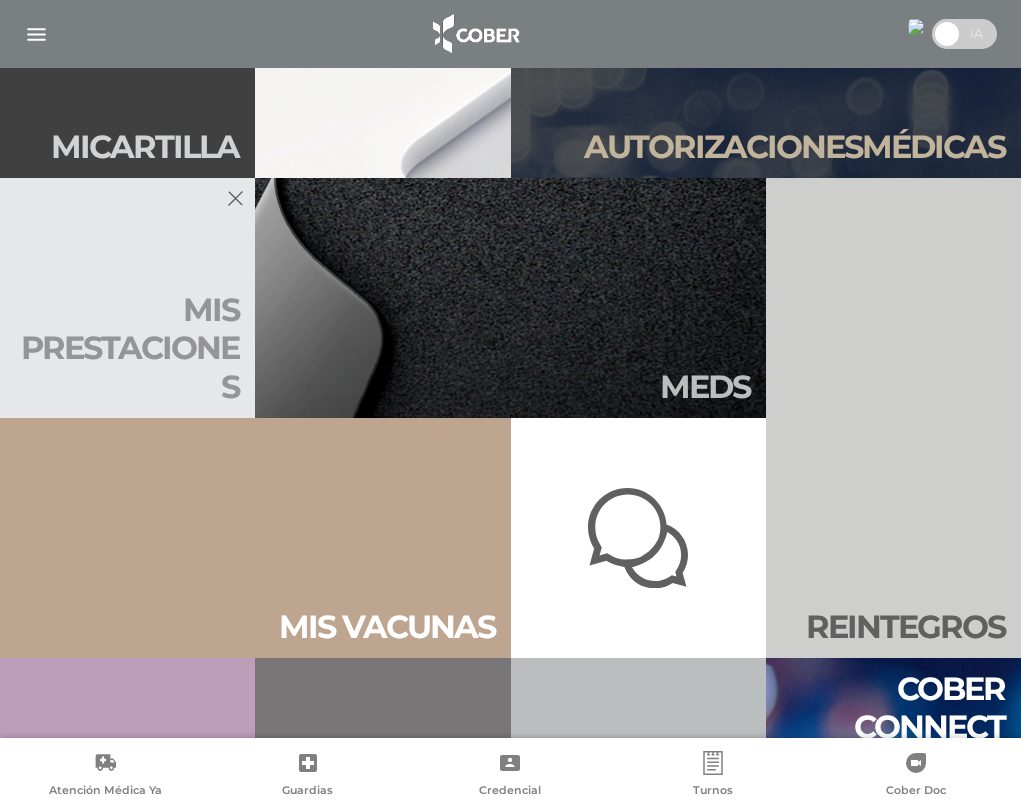 click on "Mis presta ciones" at bounding box center [127, 348] 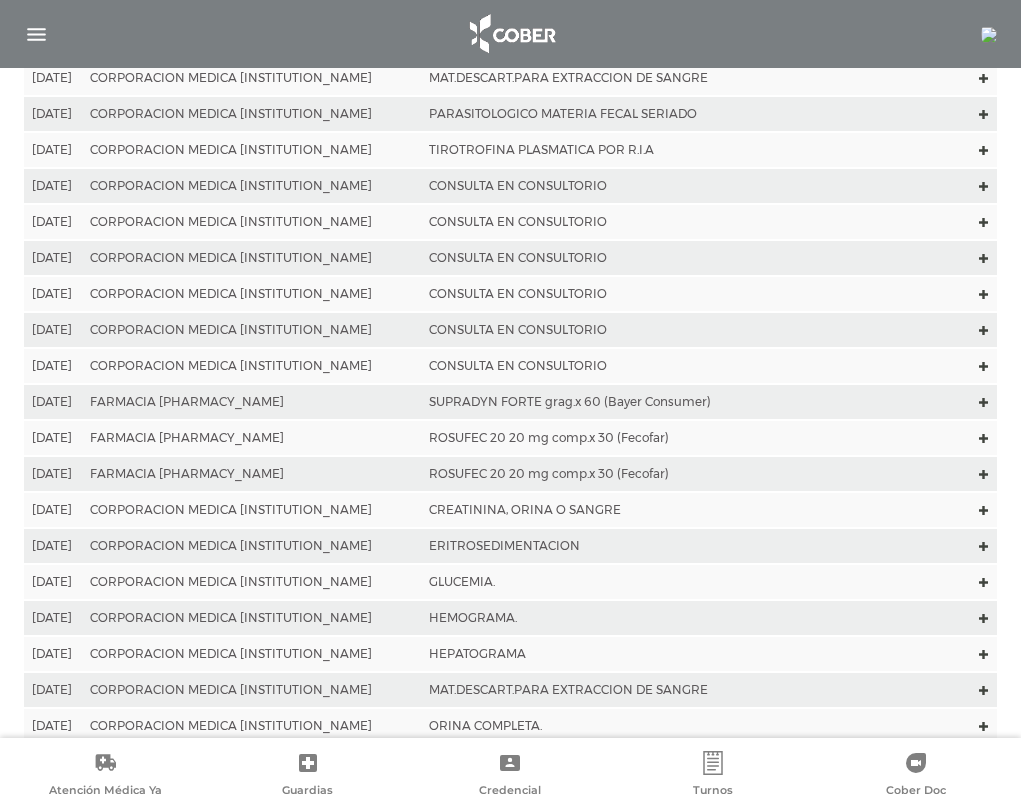 scroll, scrollTop: 1400, scrollLeft: 0, axis: vertical 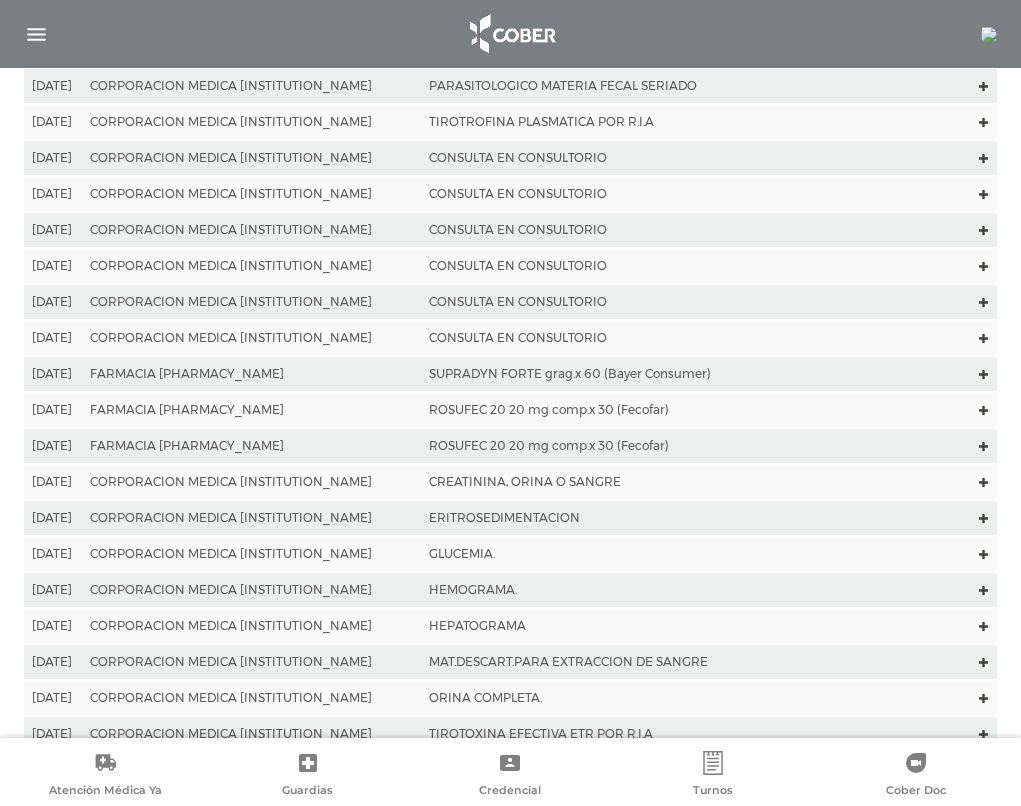 click at bounding box center (989, 35) 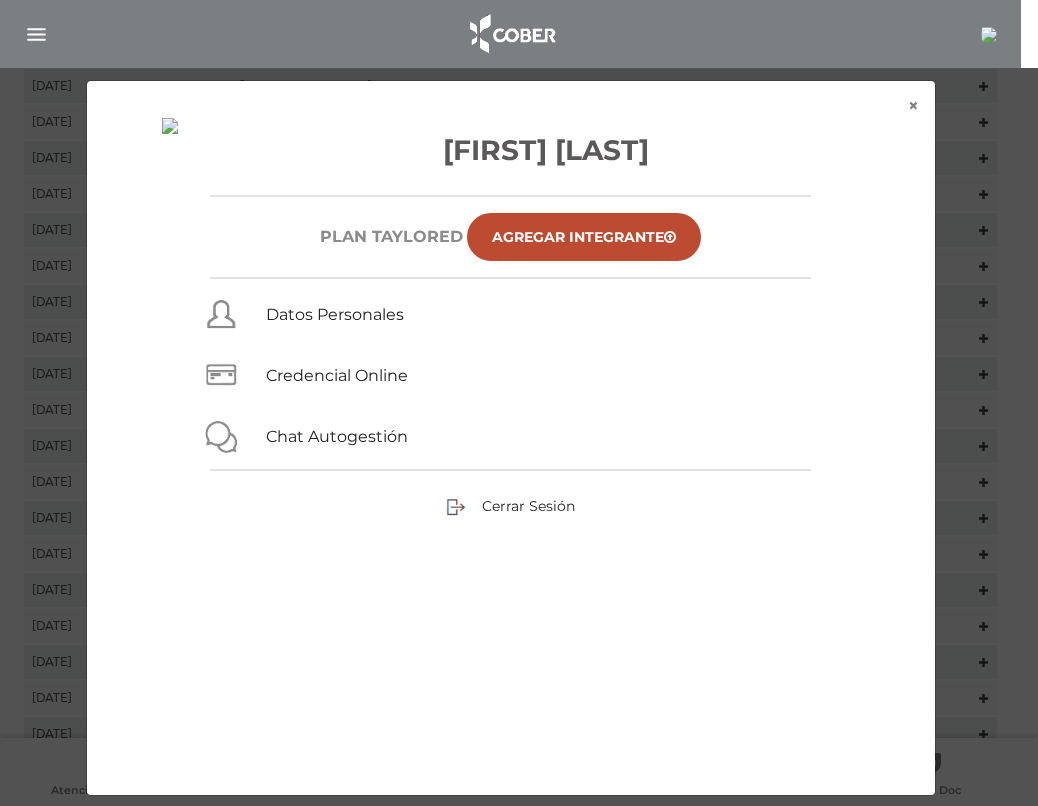 click at bounding box center [170, 126] 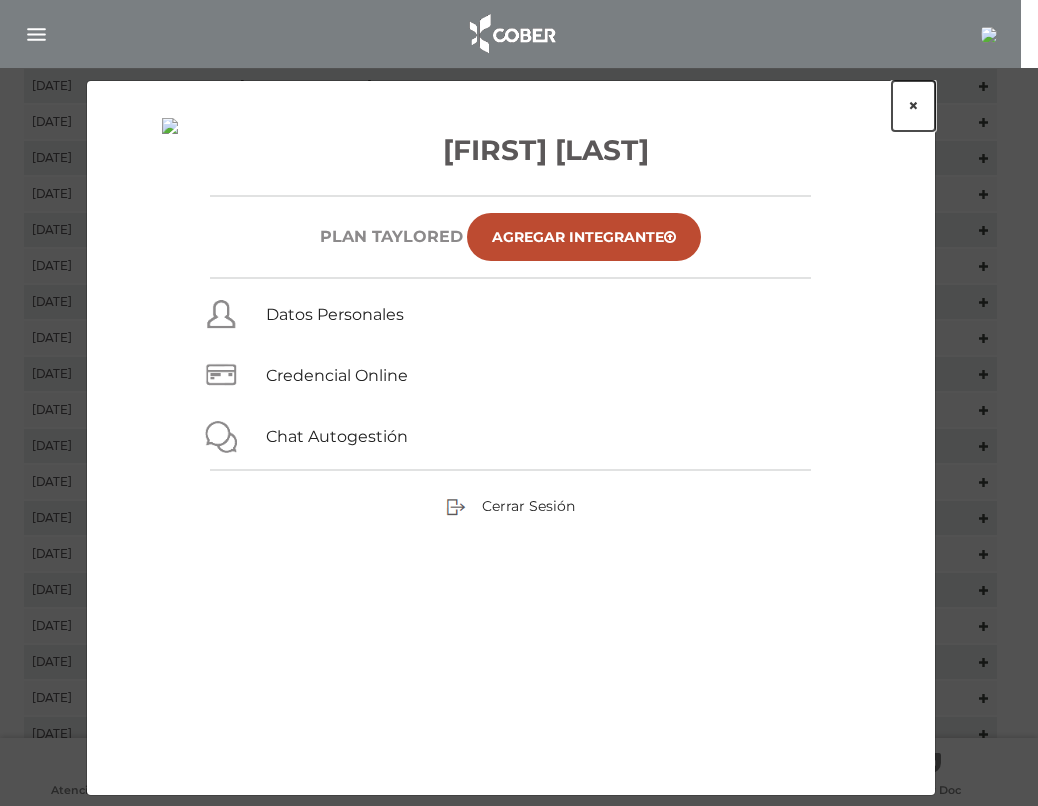 click on "×" at bounding box center (913, 106) 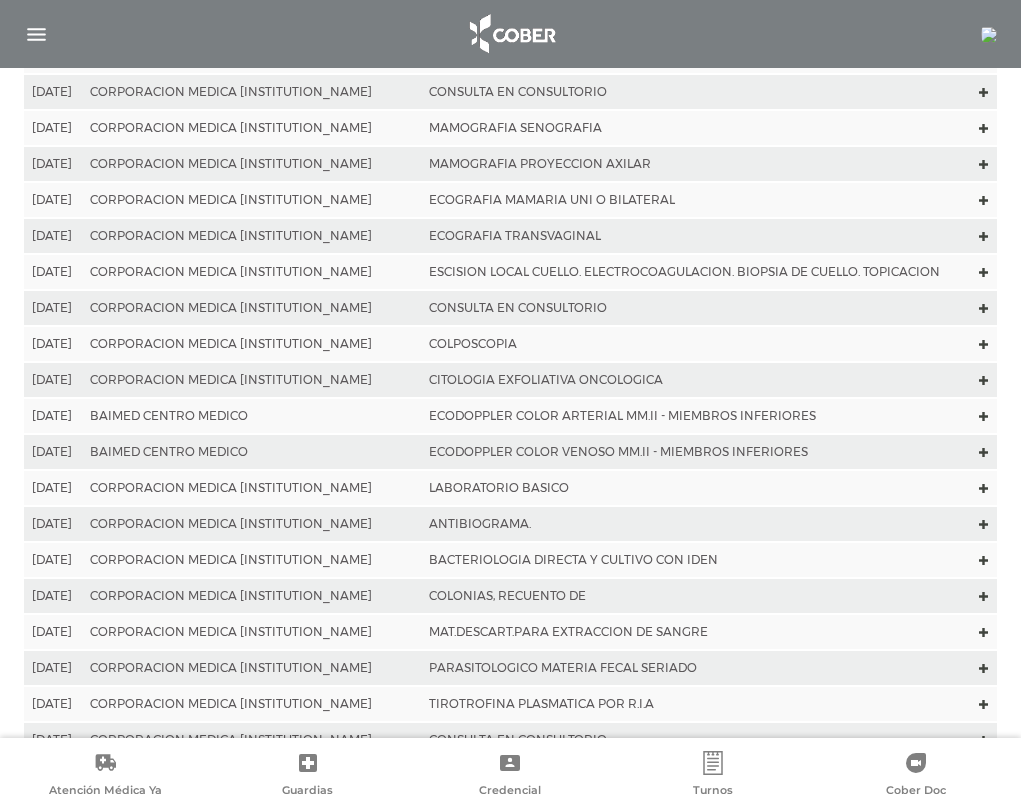 scroll, scrollTop: 800, scrollLeft: 0, axis: vertical 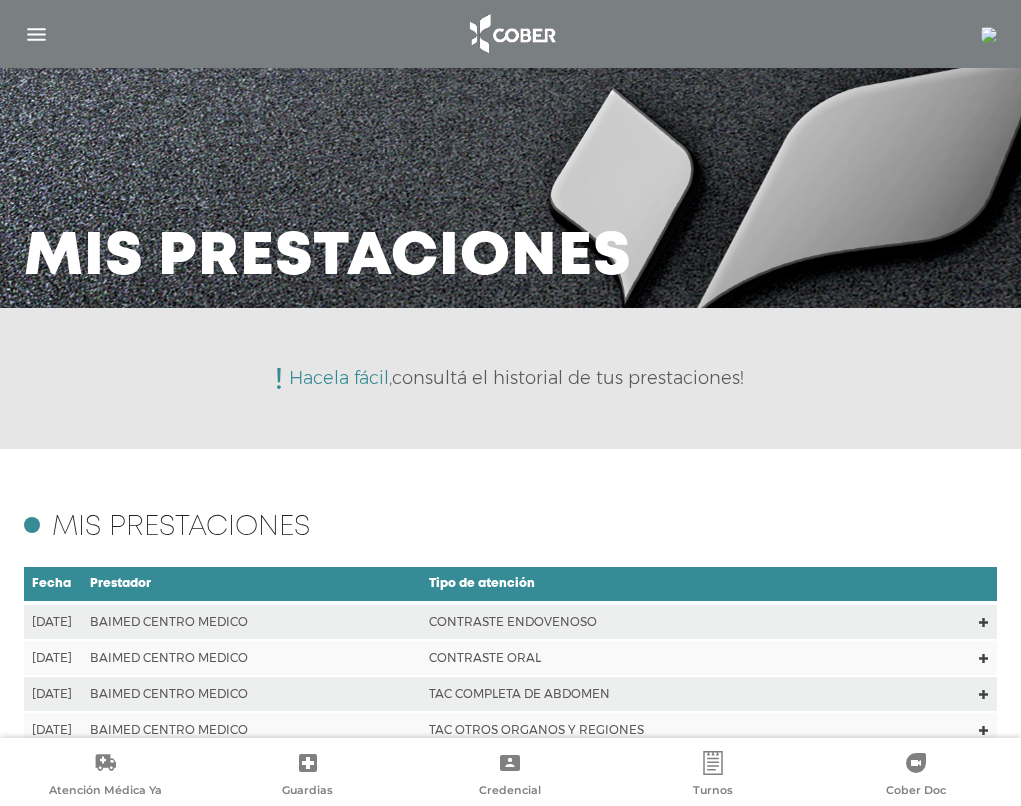 click at bounding box center (36, 34) 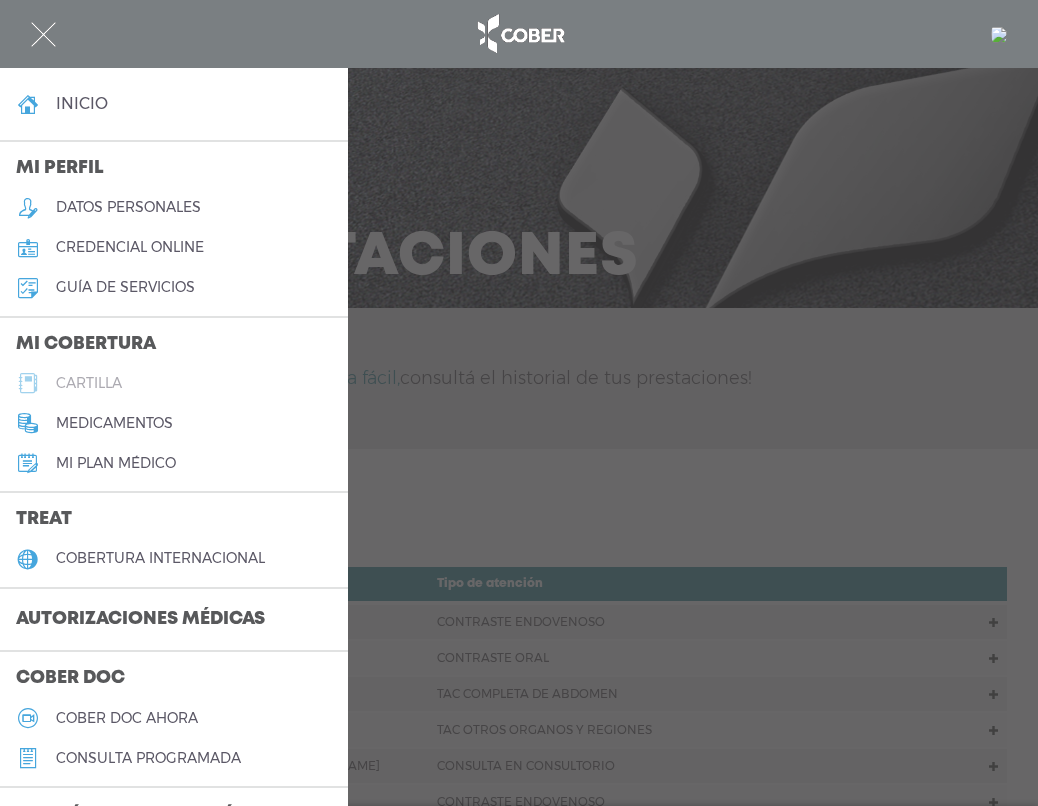 click on "cartilla" at bounding box center (89, 383) 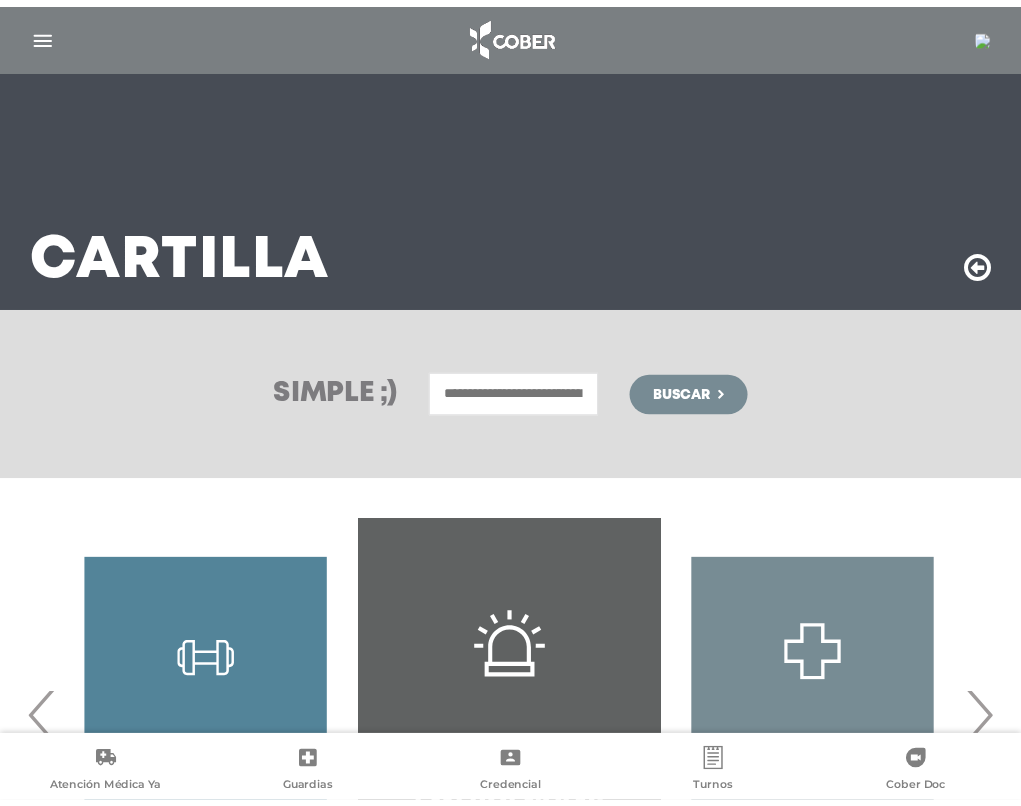 scroll, scrollTop: 0, scrollLeft: 0, axis: both 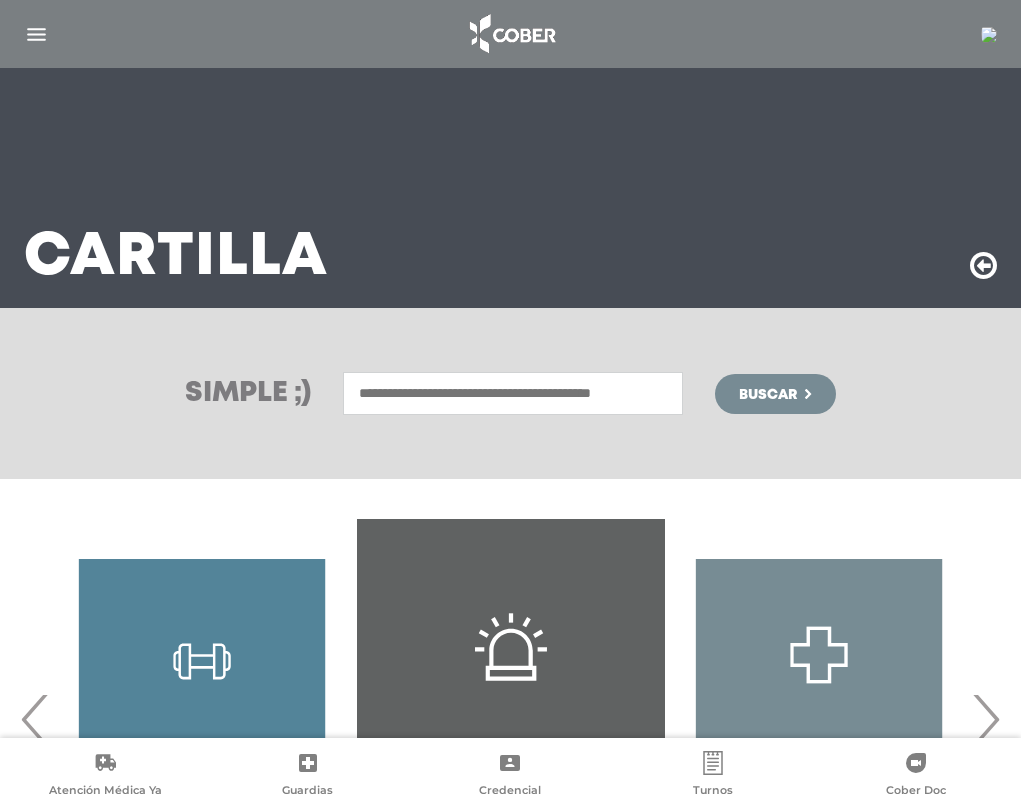 click at bounding box center [513, 393] 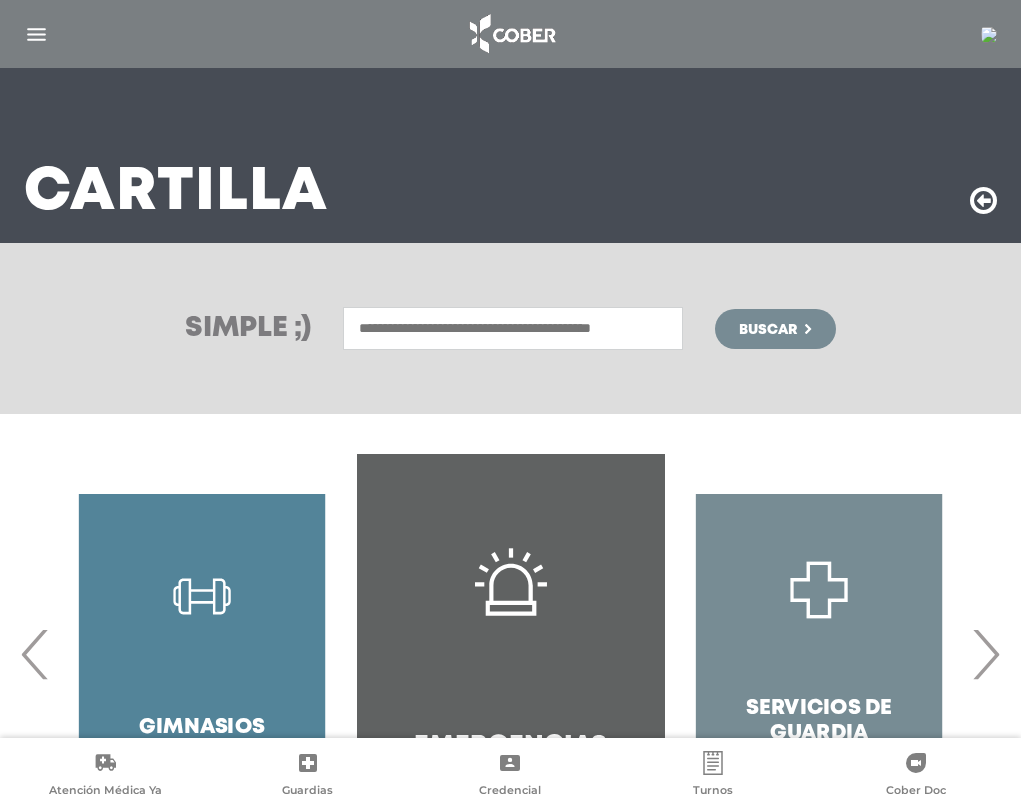 scroll, scrollTop: 100, scrollLeft: 0, axis: vertical 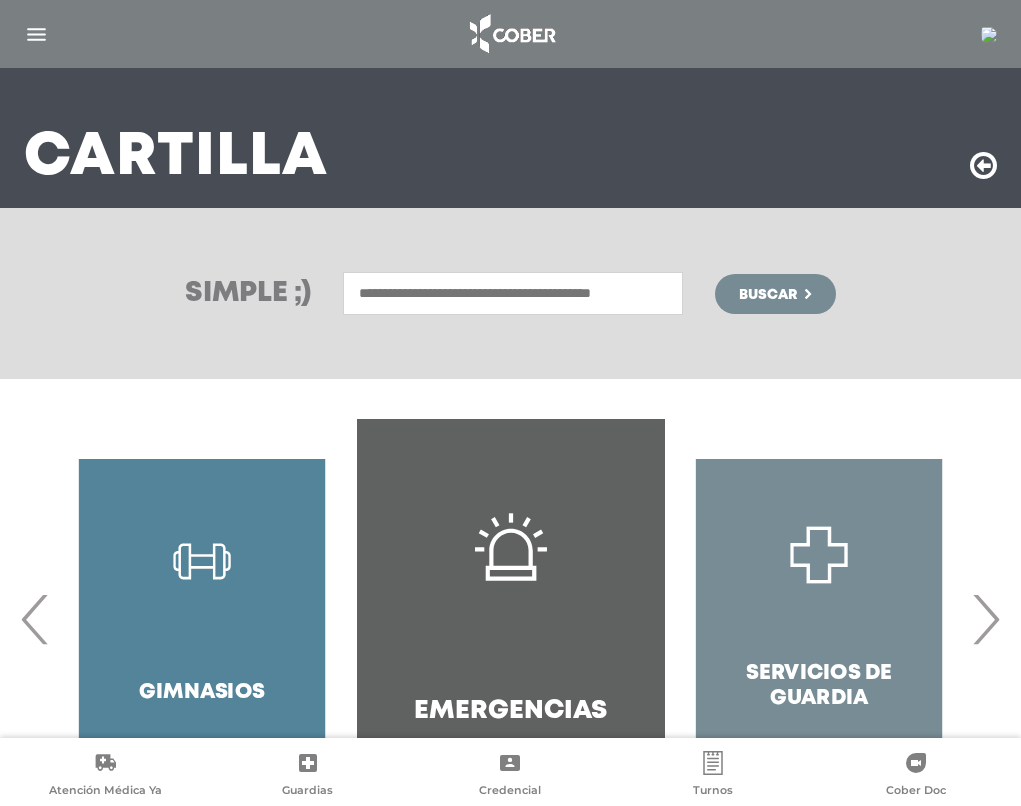click at bounding box center [513, 293] 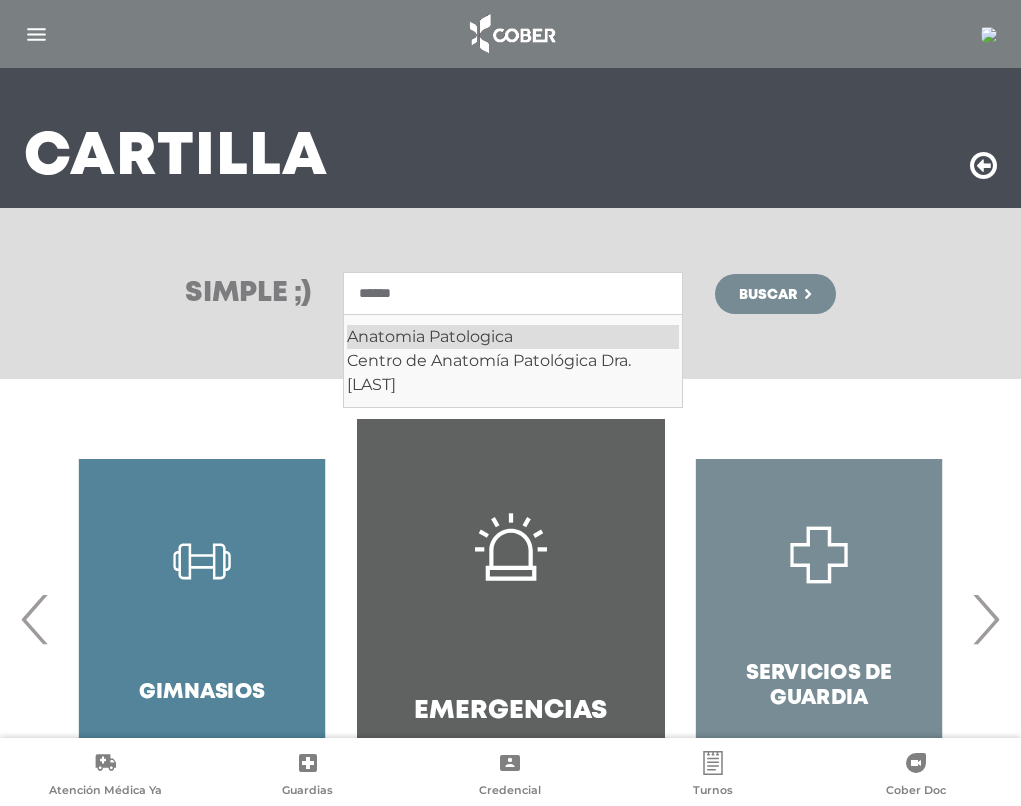 click on "Anatomia Patologica" at bounding box center (513, 337) 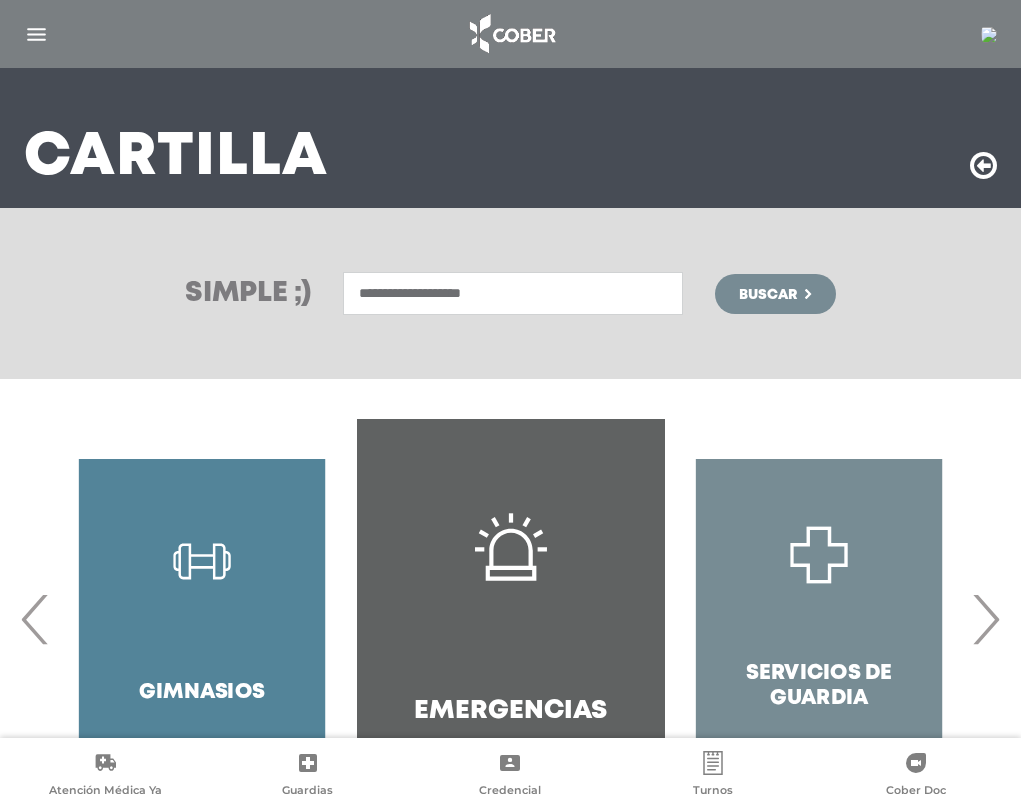 type on "**********" 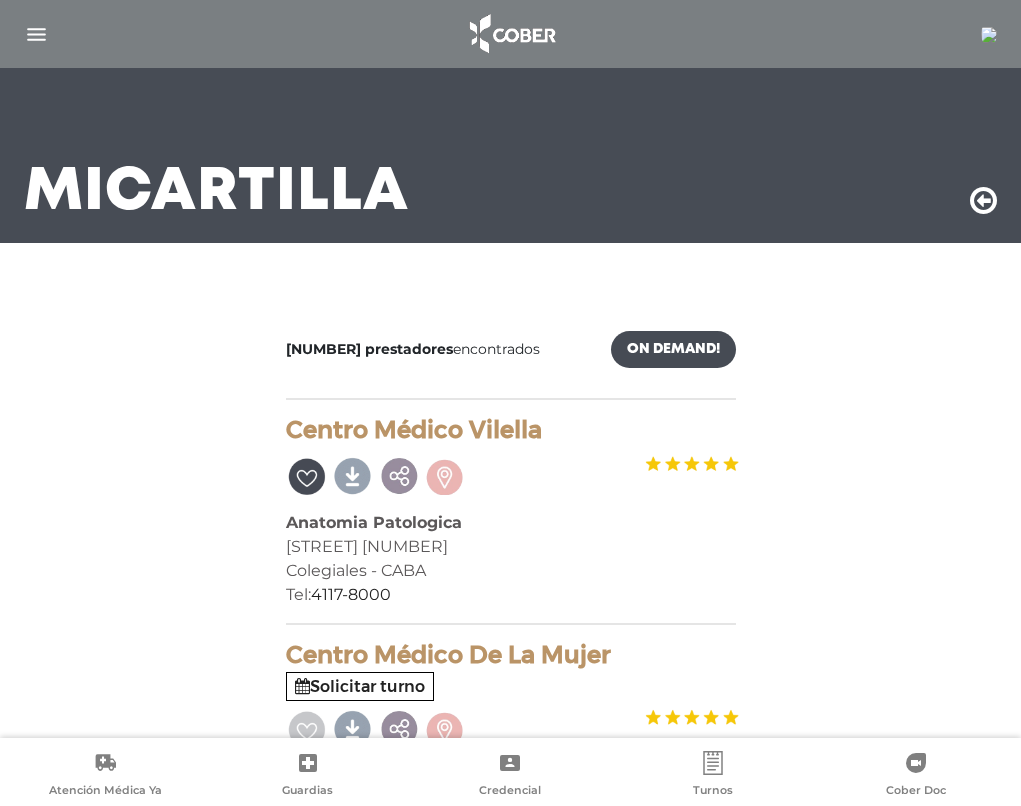 scroll, scrollTop: 100, scrollLeft: 0, axis: vertical 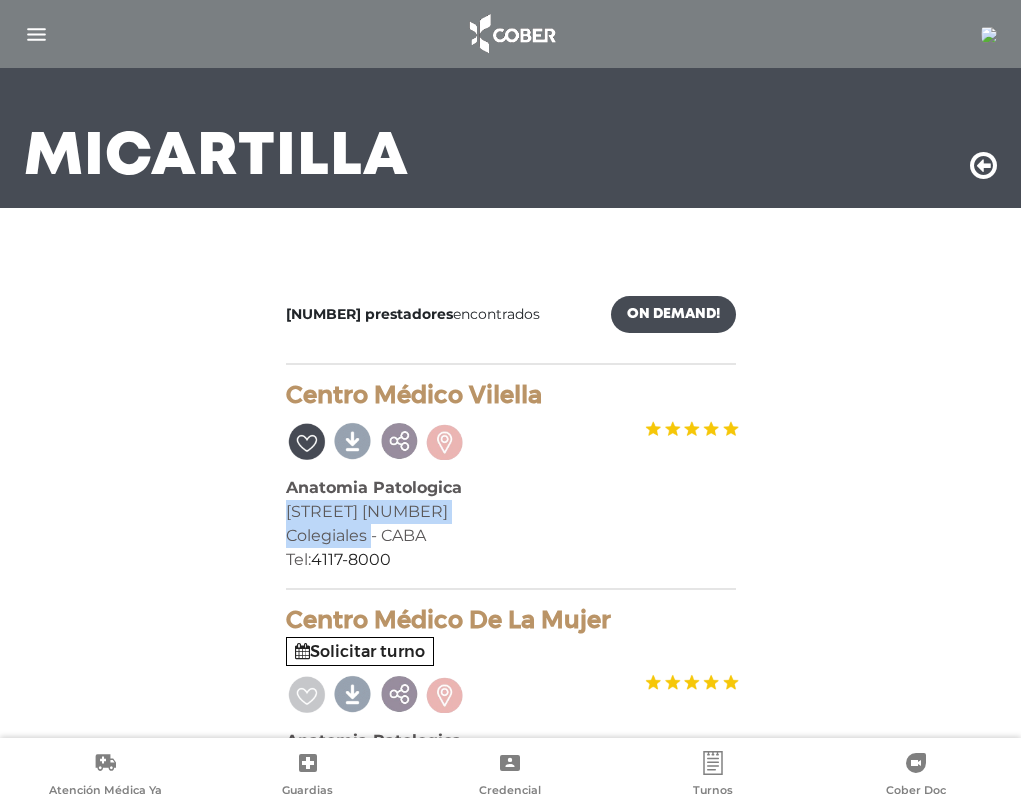 drag, startPoint x: 286, startPoint y: 533, endPoint x: 371, endPoint y: 558, distance: 88.60023 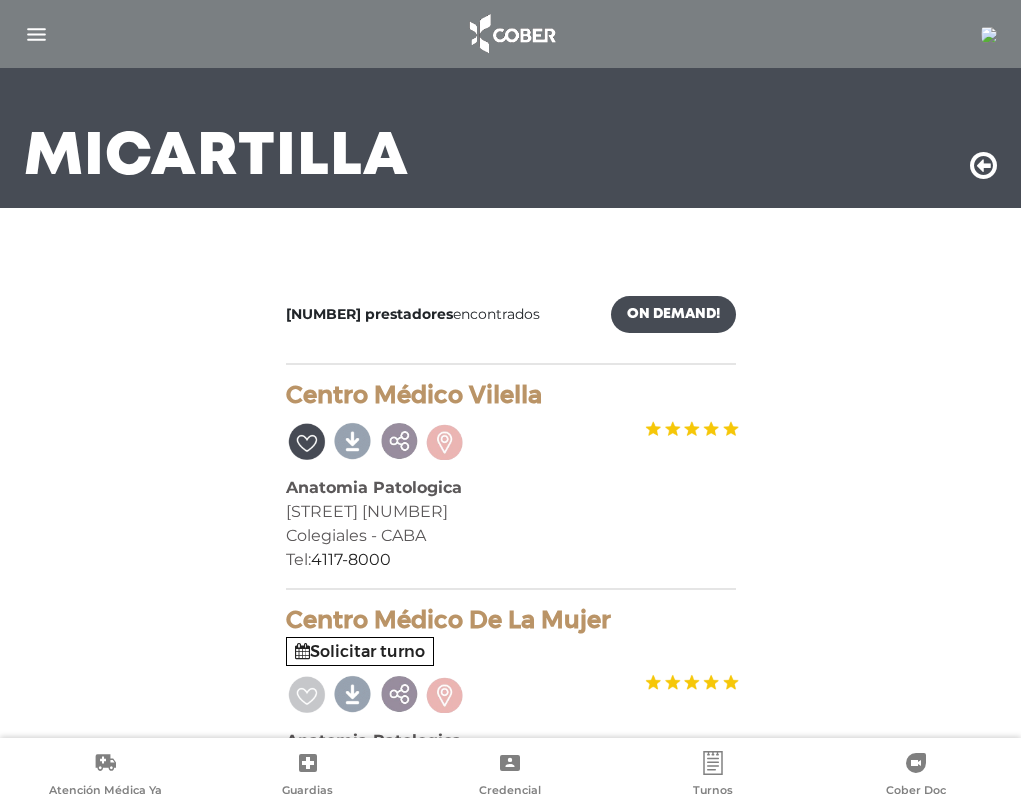 click on "Anatomia Patologica" at bounding box center (511, 488) 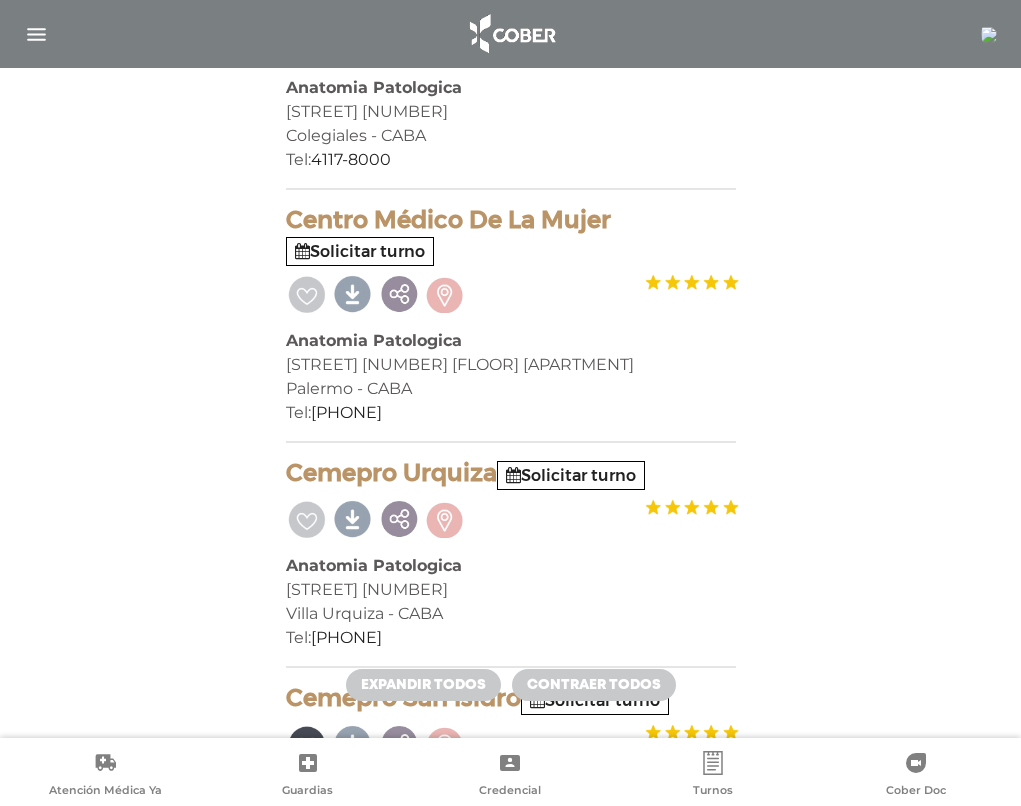 scroll, scrollTop: 600, scrollLeft: 0, axis: vertical 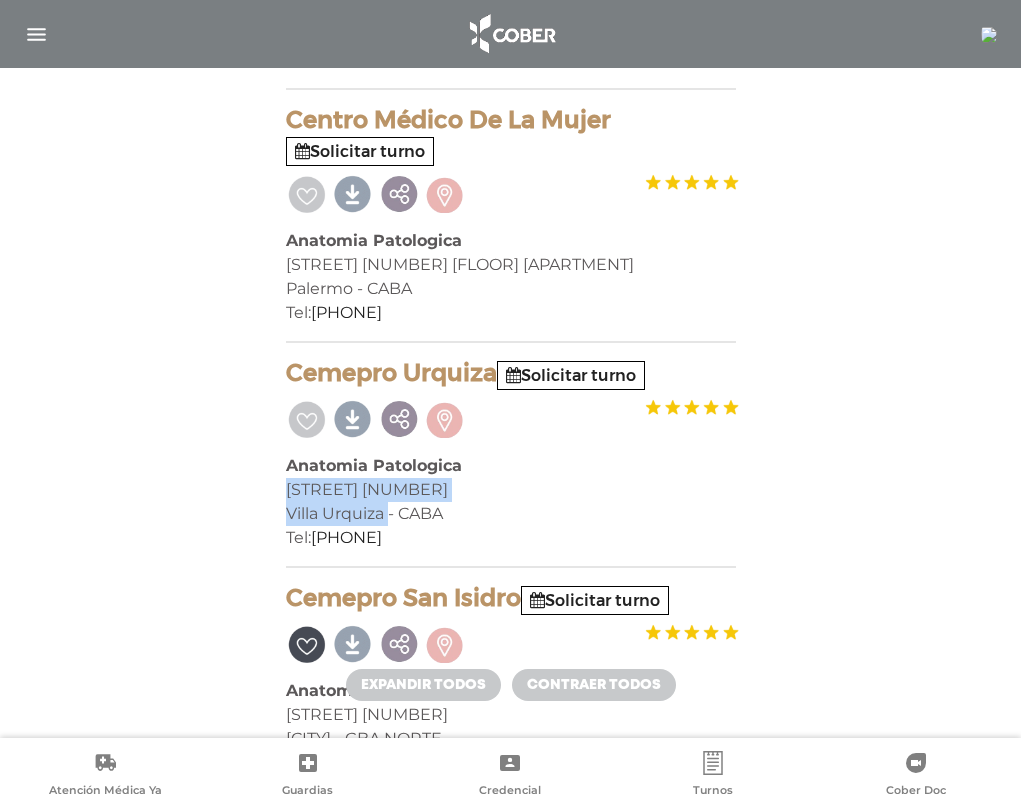 drag, startPoint x: 287, startPoint y: 525, endPoint x: 387, endPoint y: 549, distance: 102.83968 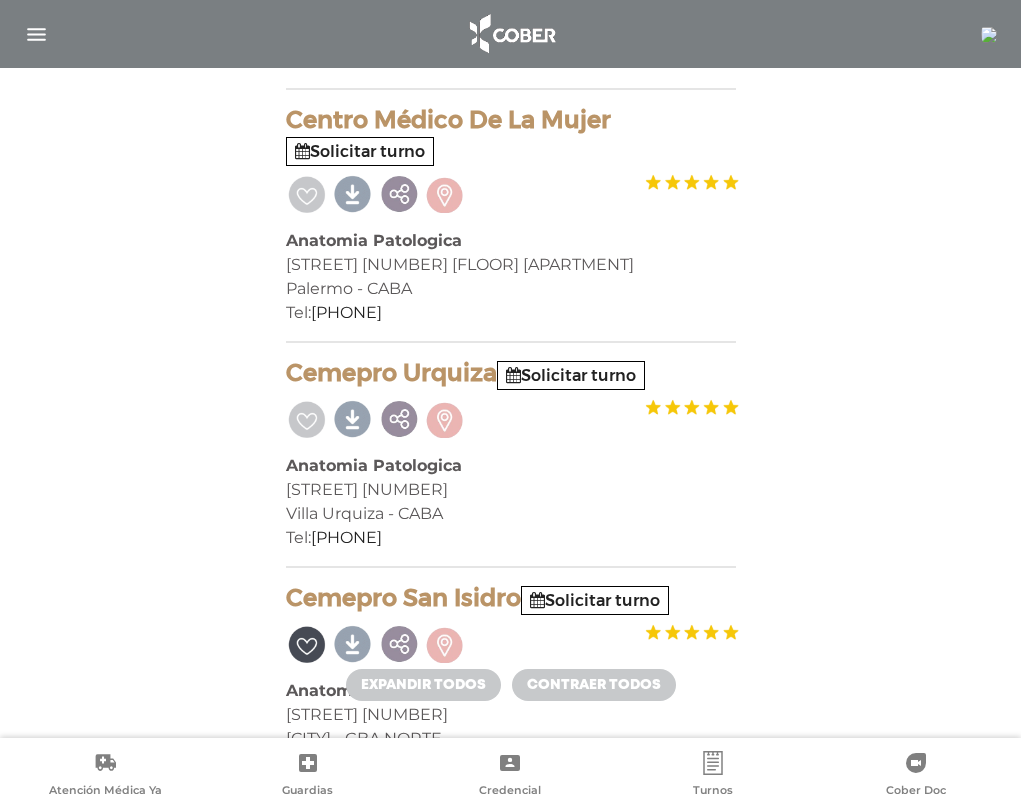 click on "[NUMBER] prestadores
On Demand!
mostrar en mi área
Mostrar en mapa
Demasiados resultados. Refiná la búsqueda para cargar el mapa.
cargando mapa
Centro Médico Vilella
Anatomia Patologica 											 Av [STREET] [NUMBER] 											 Colegiales - [CITY] 											 Tel:  [PHONE]
Solicitar turno" at bounding box center (511, 6235) 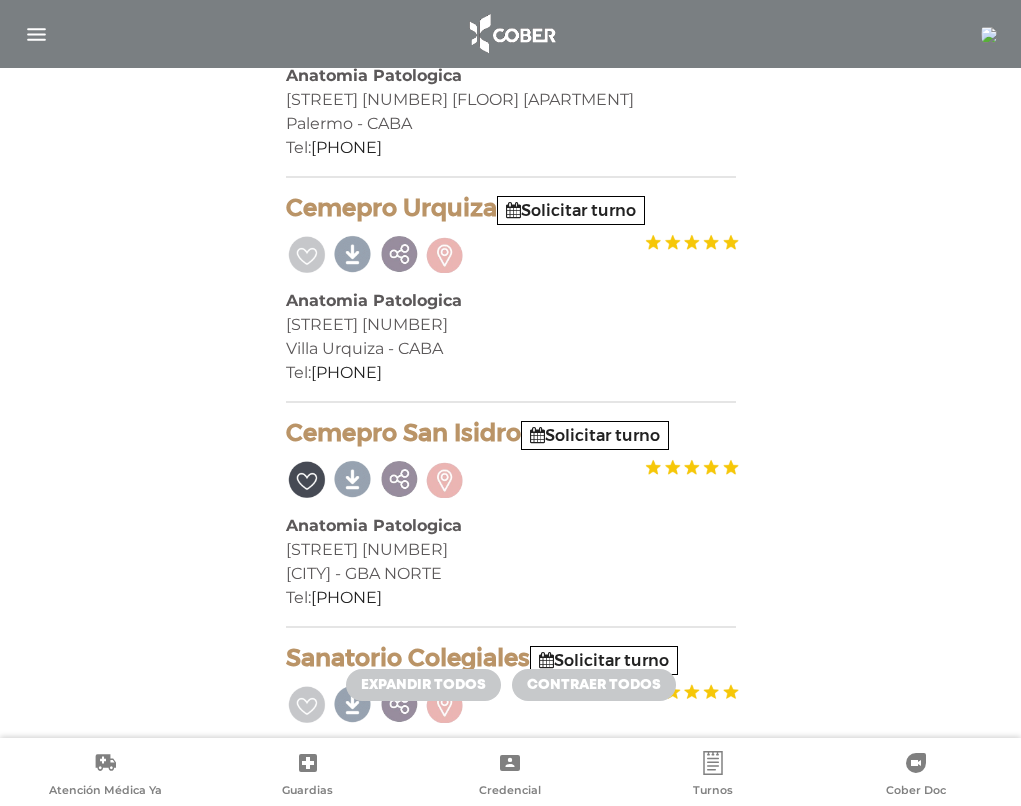 scroll, scrollTop: 800, scrollLeft: 0, axis: vertical 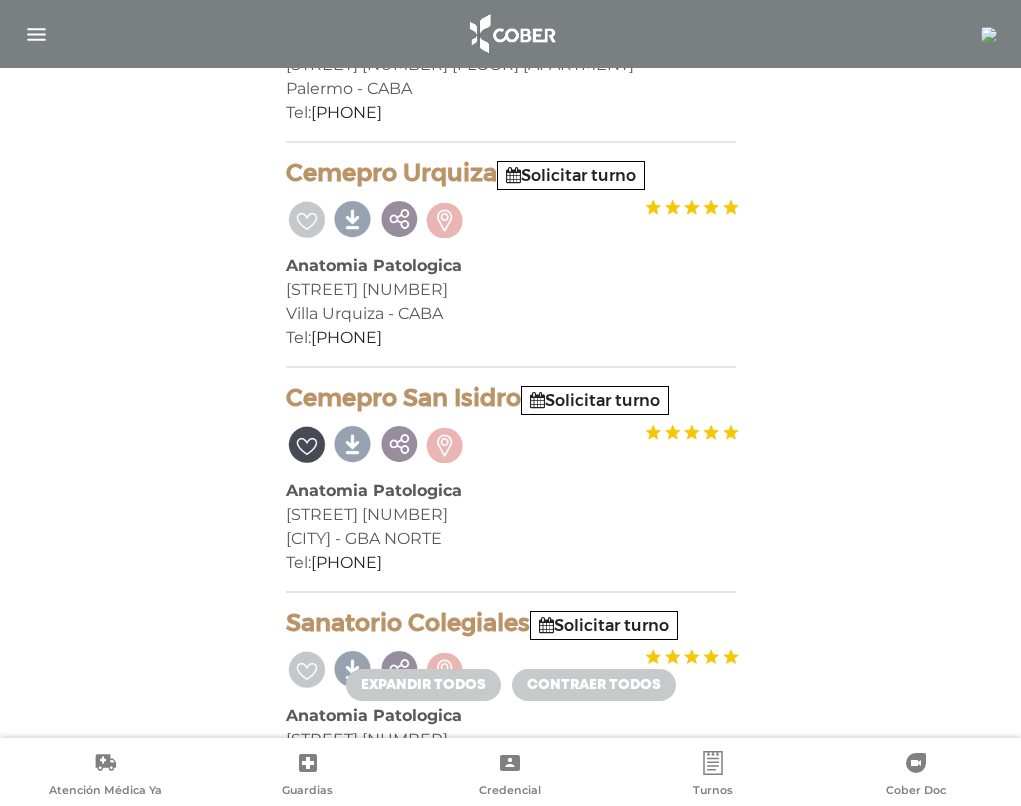 drag, startPoint x: 287, startPoint y: 435, endPoint x: 534, endPoint y: 435, distance: 247 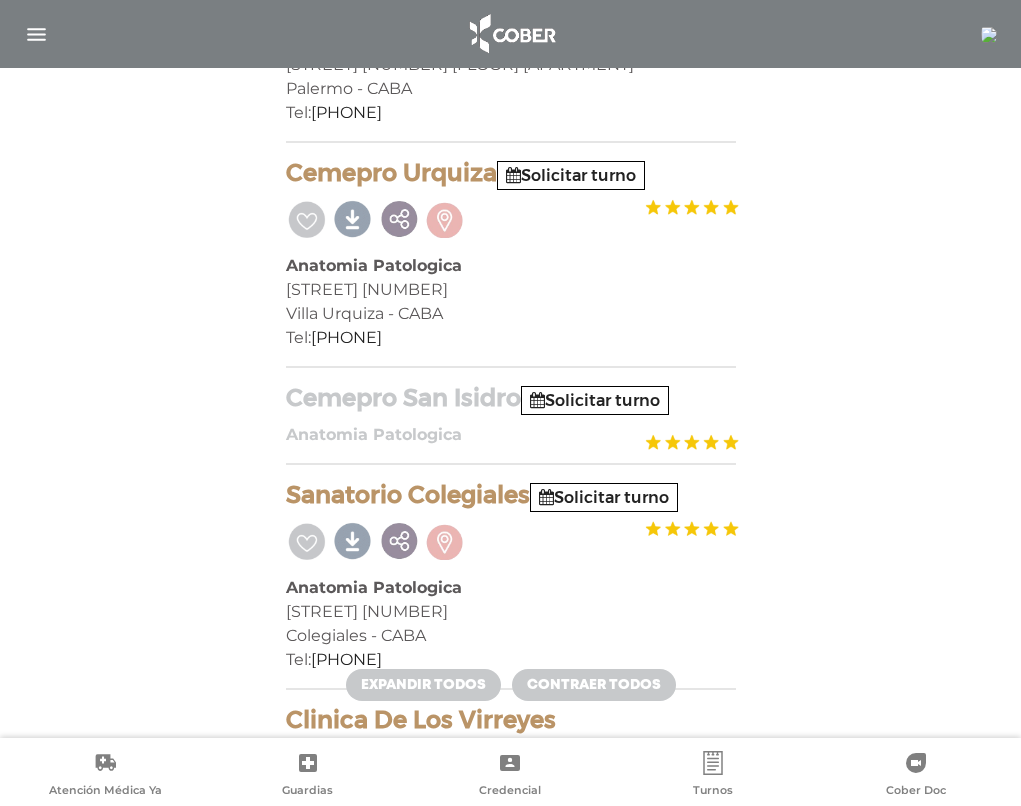 copy on "Cemepro San Isidro" 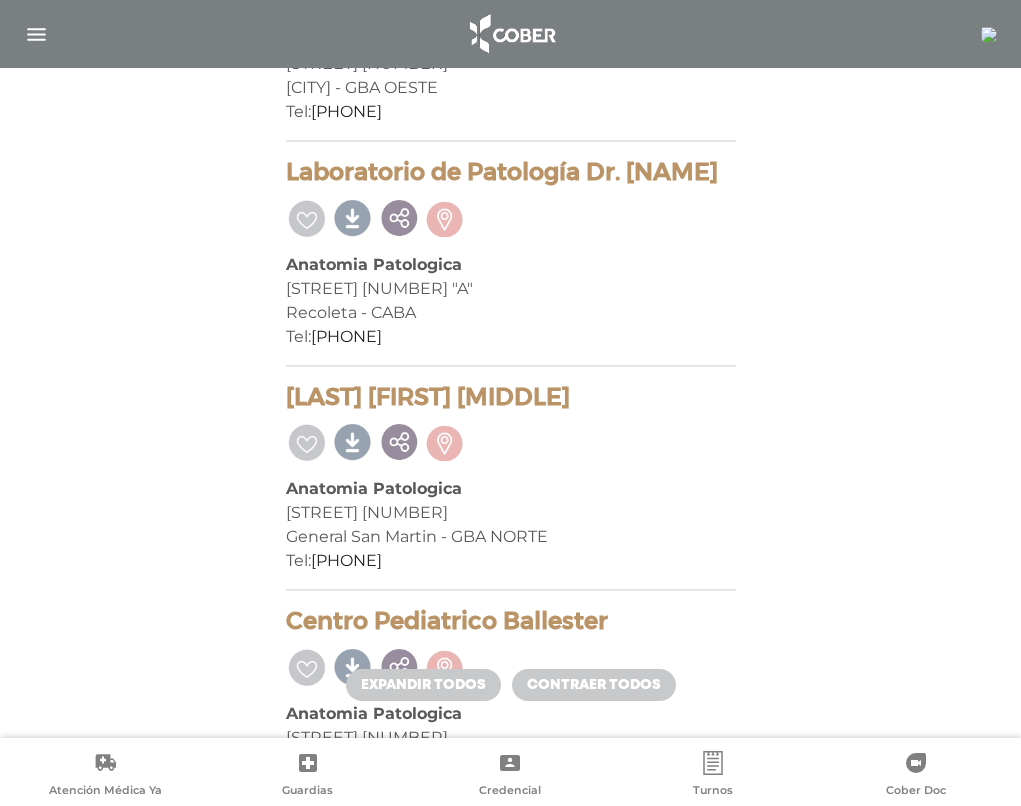 scroll, scrollTop: 2700, scrollLeft: 0, axis: vertical 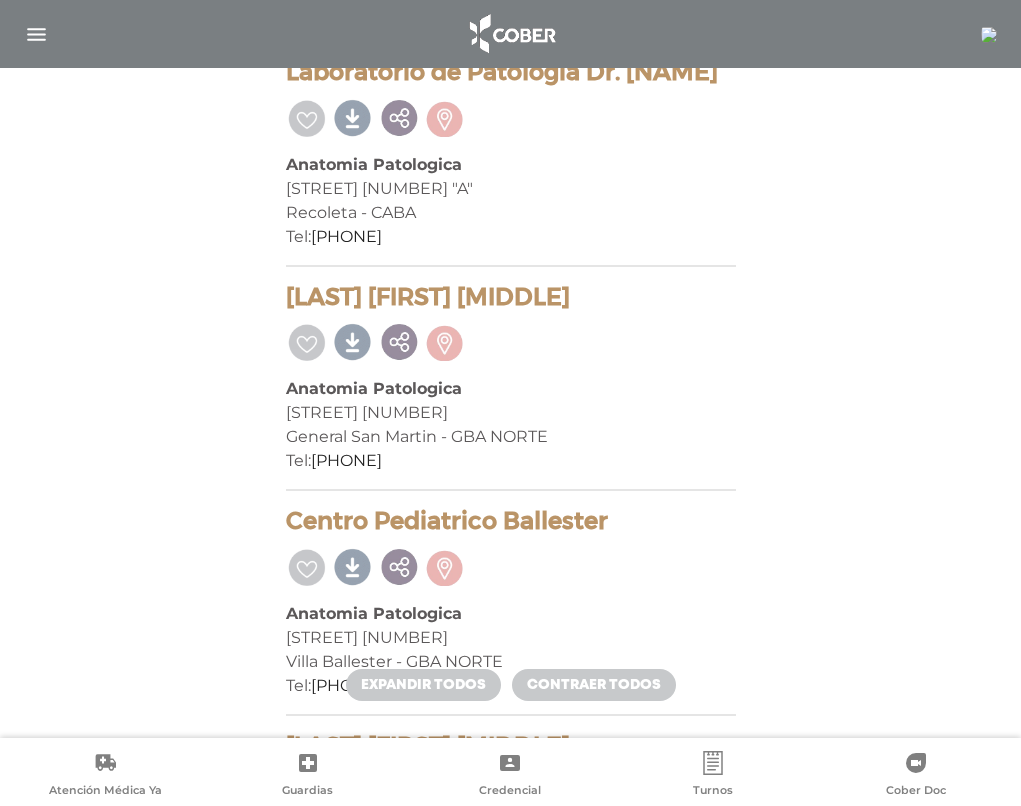 drag, startPoint x: 288, startPoint y: 409, endPoint x: 602, endPoint y: 409, distance: 314 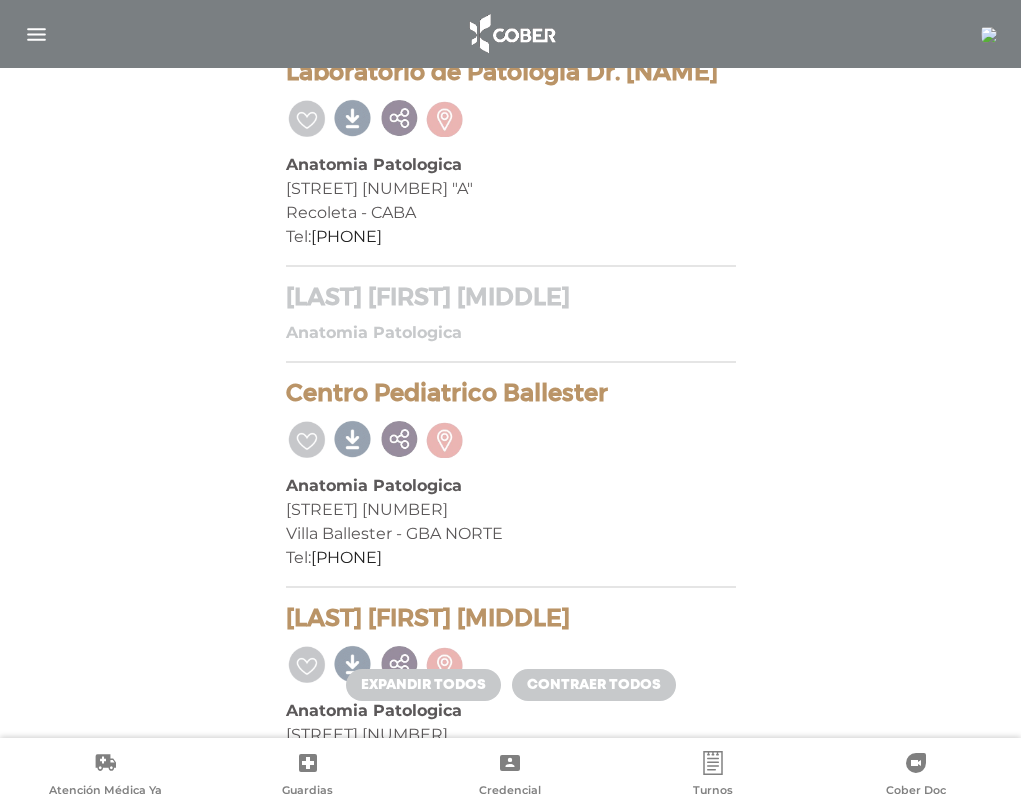 copy on "[LAST] [FIRST] [MIDDLE]" 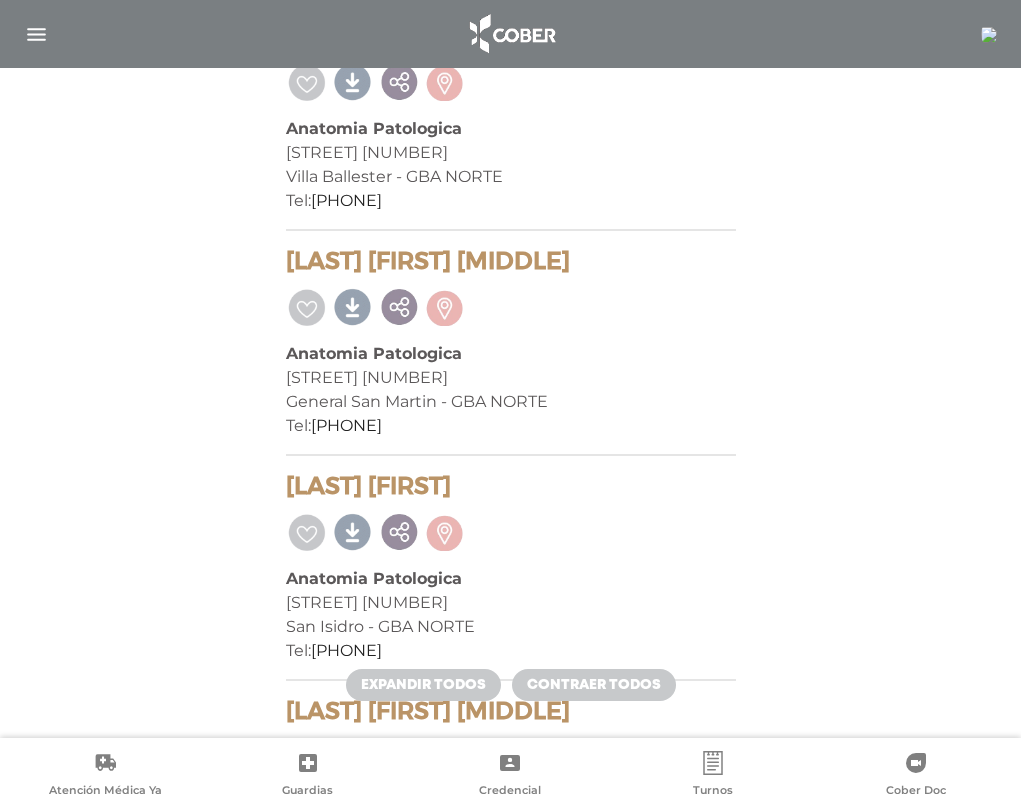 scroll, scrollTop: 3200, scrollLeft: 0, axis: vertical 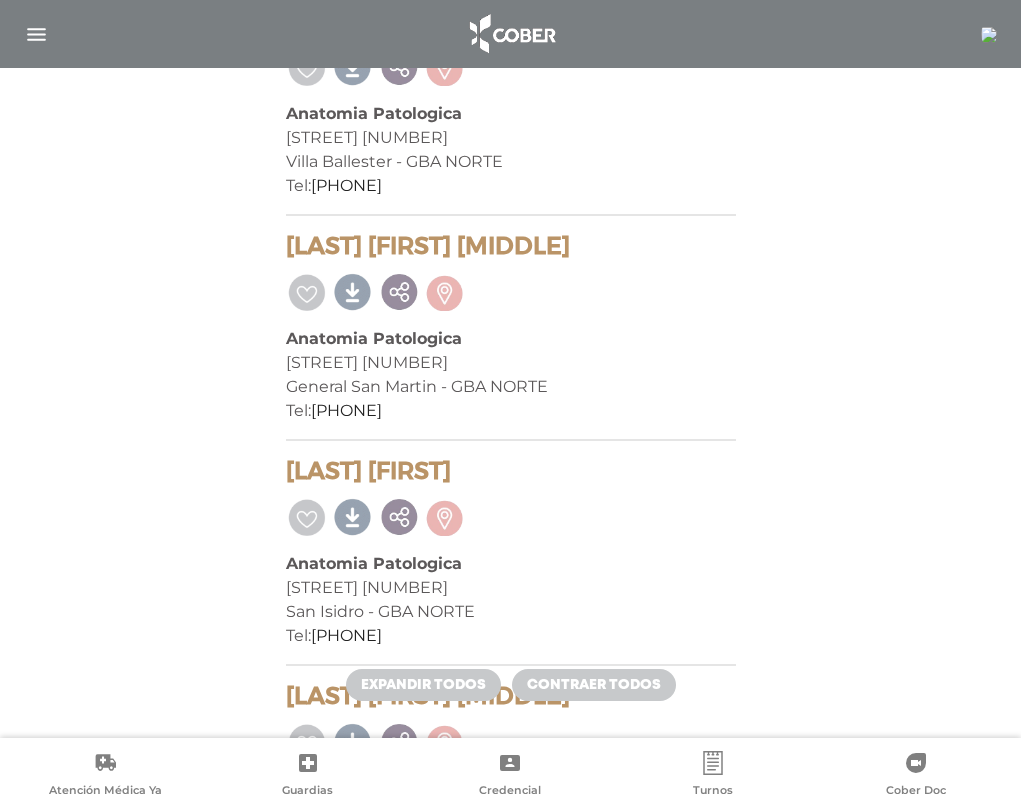 drag, startPoint x: 286, startPoint y: 369, endPoint x: 493, endPoint y: 369, distance: 207 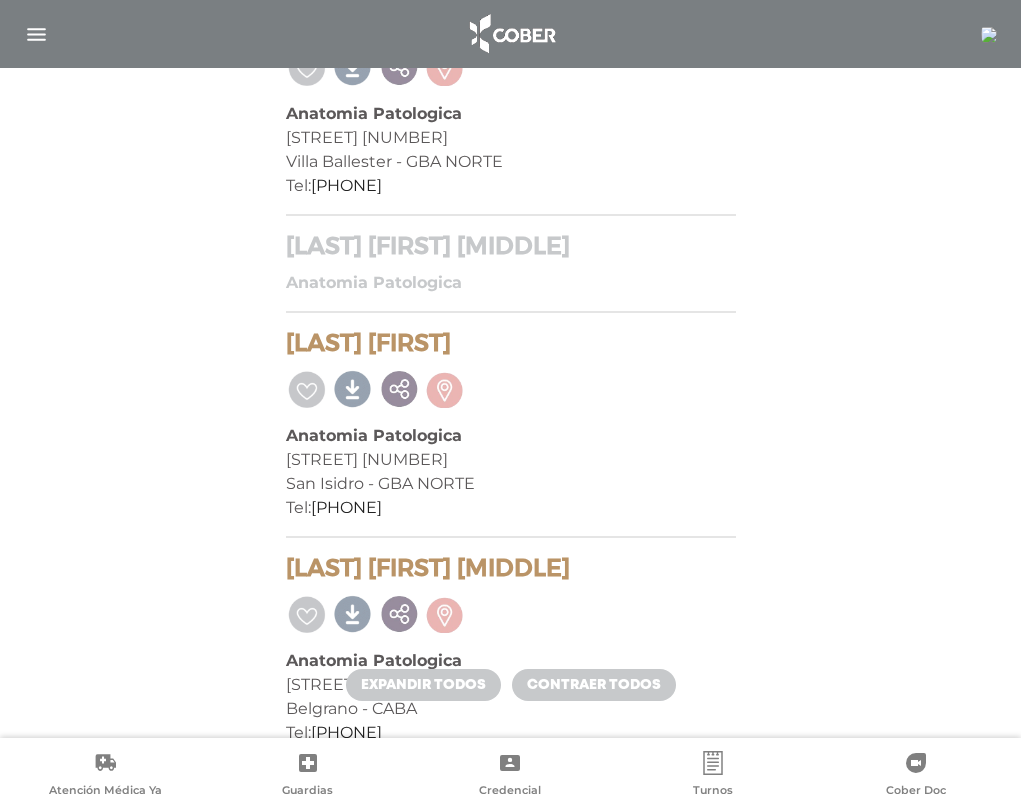 copy on "[LAST] [FIRST] [MIDDLE]" 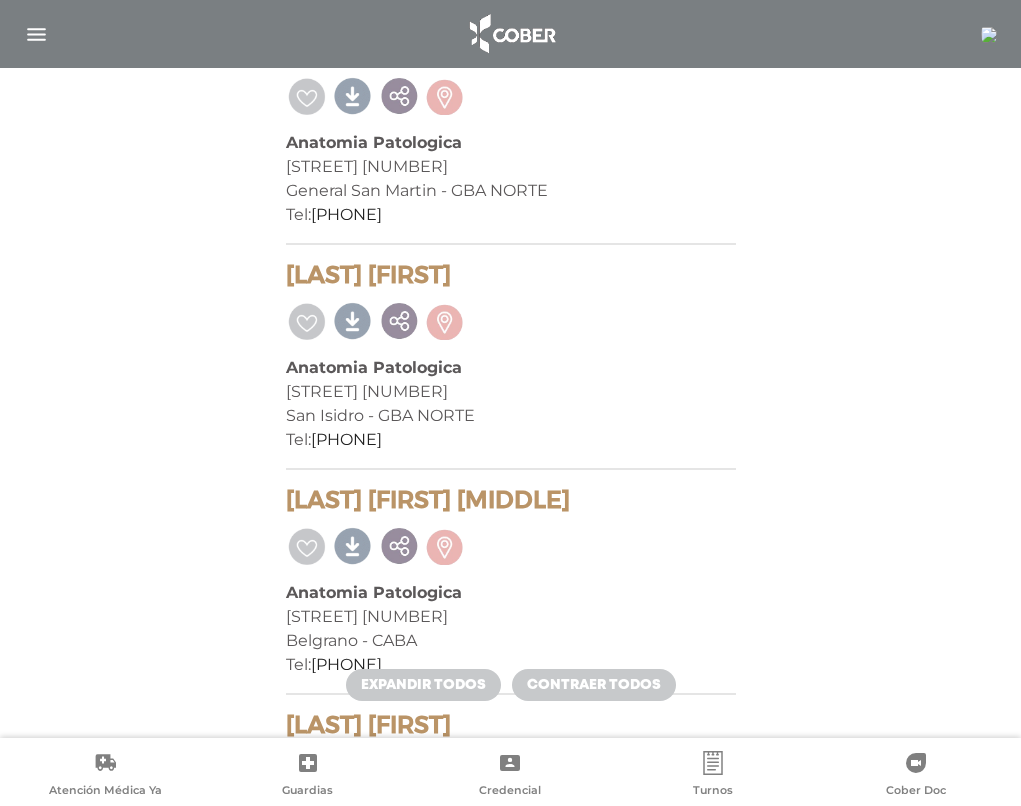 scroll, scrollTop: 3400, scrollLeft: 0, axis: vertical 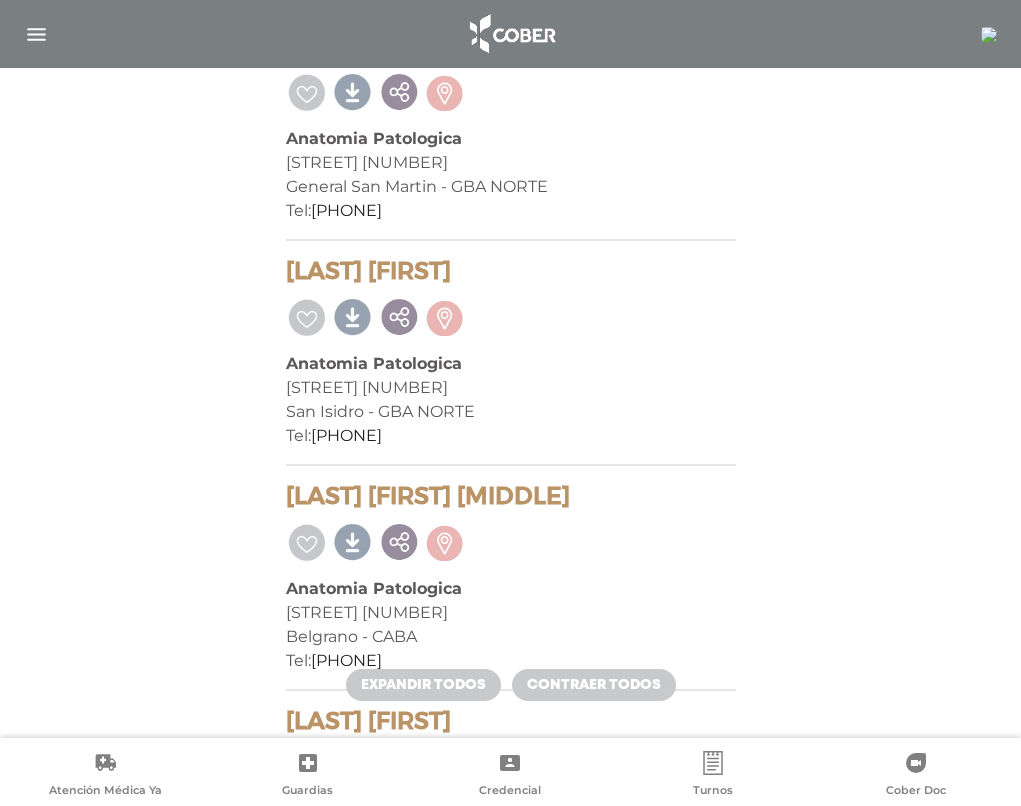 drag, startPoint x: 290, startPoint y: 398, endPoint x: 516, endPoint y: 398, distance: 226 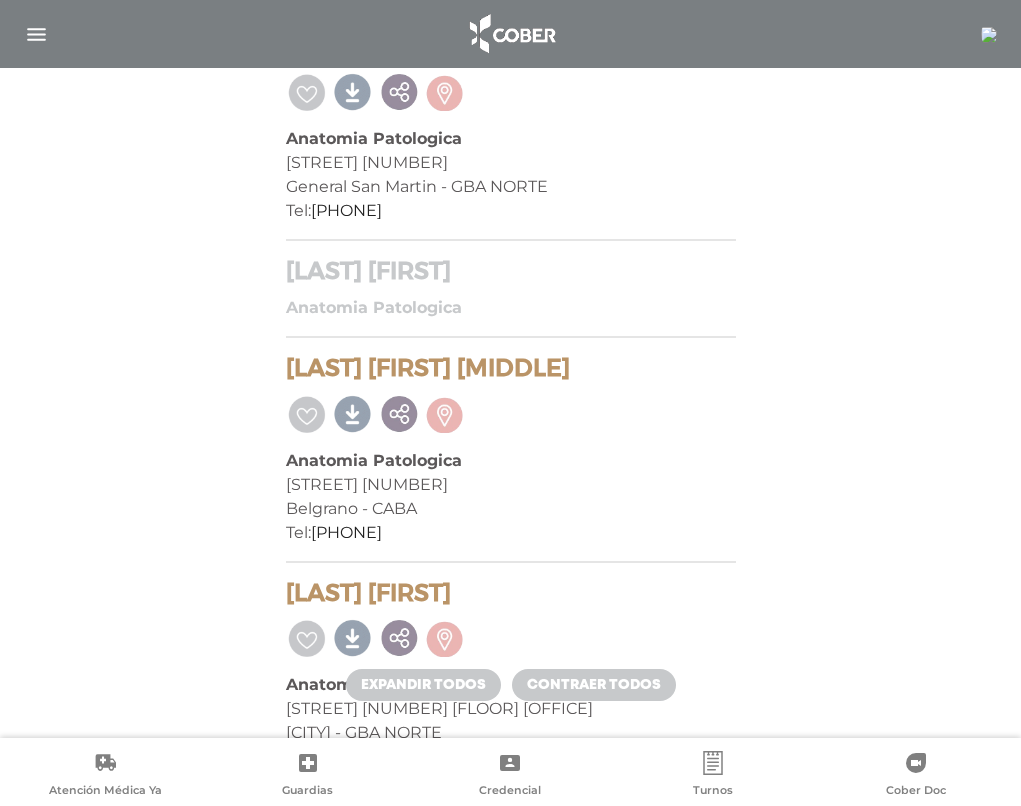 copy on "[LAST] [FIRST]" 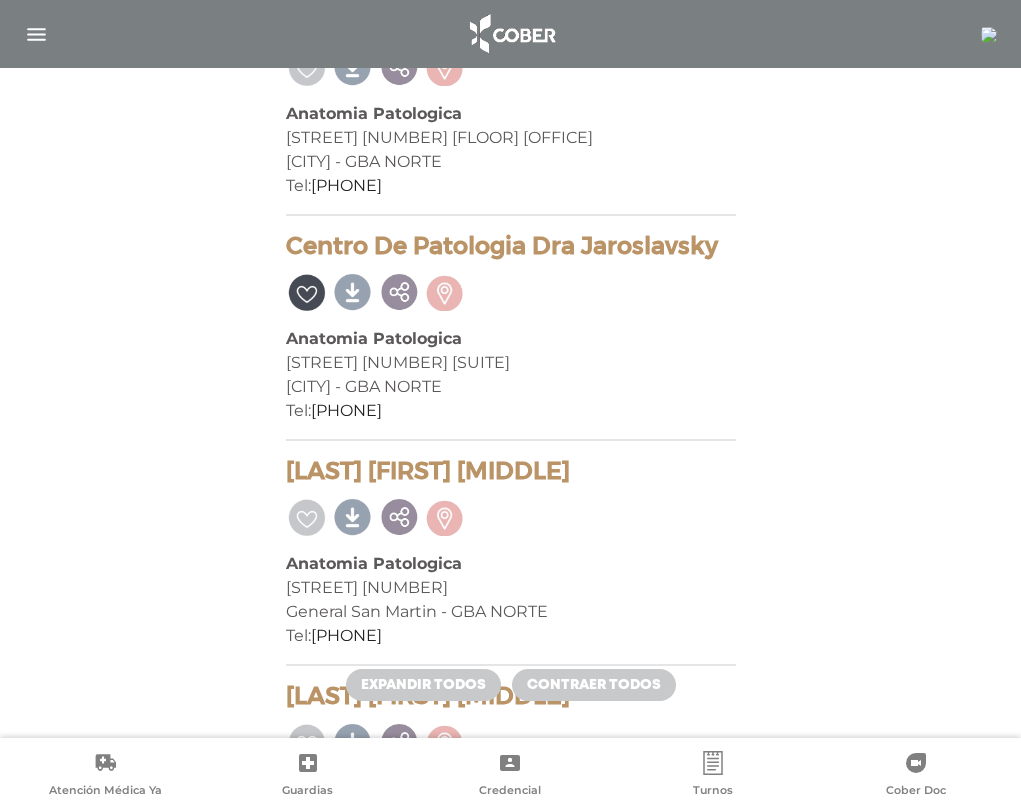 scroll, scrollTop: 4100, scrollLeft: 0, axis: vertical 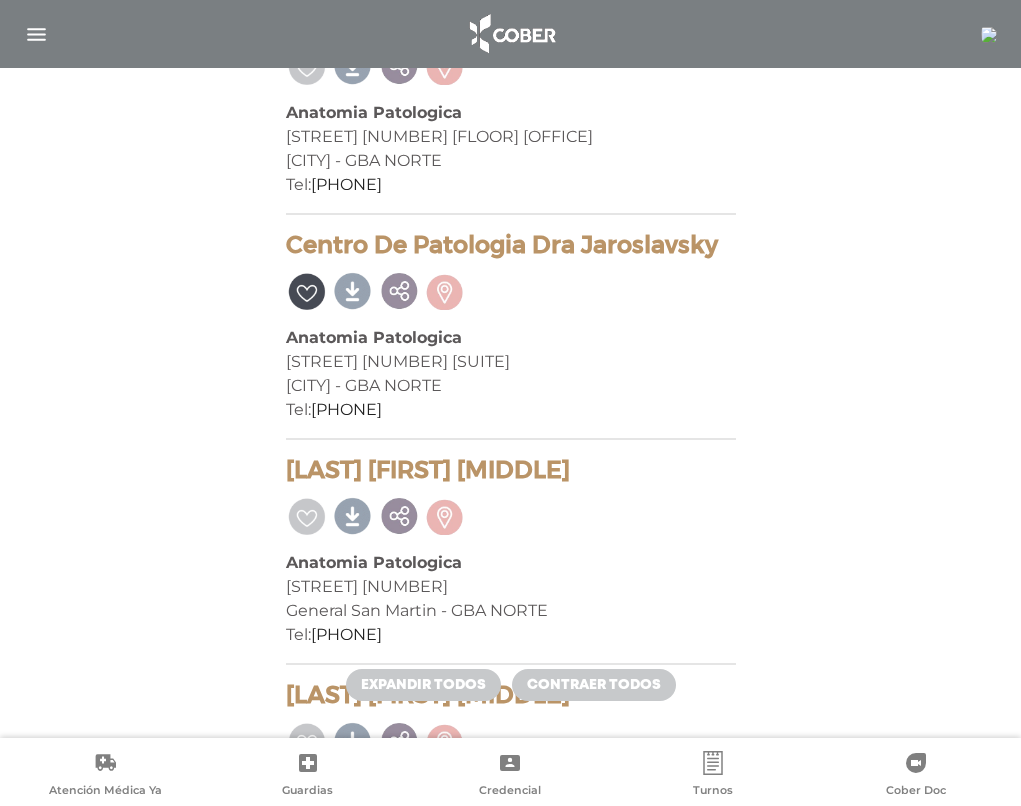drag, startPoint x: 287, startPoint y: 388, endPoint x: 512, endPoint y: 416, distance: 226.73553 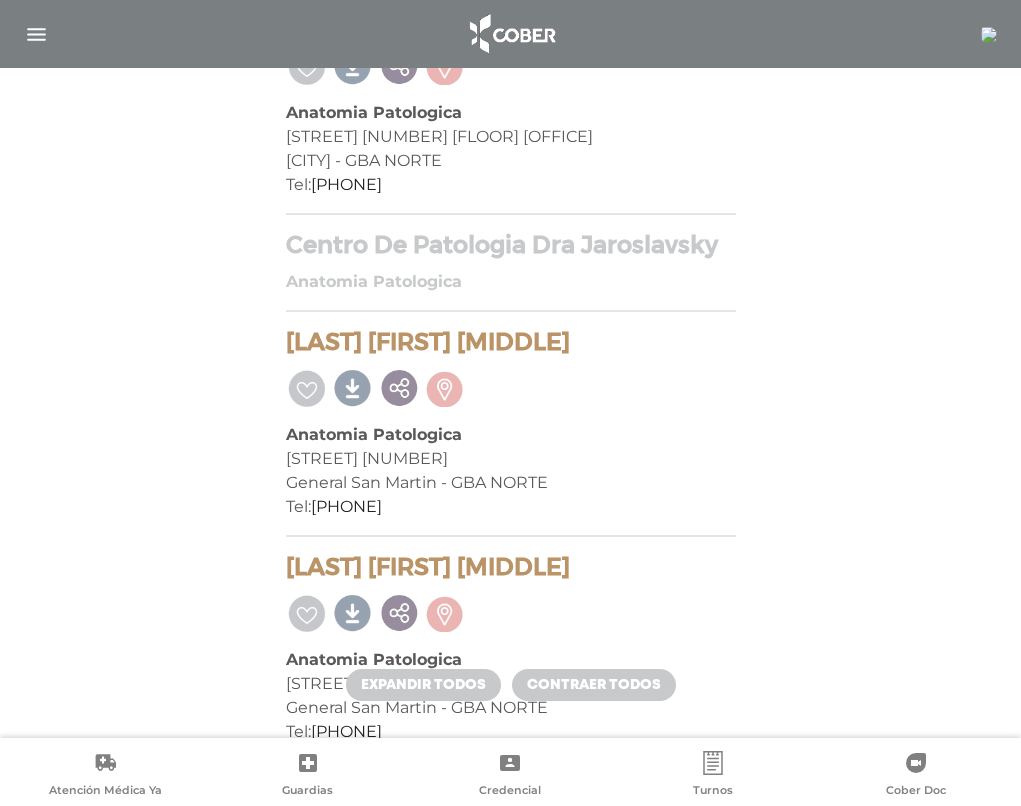 copy on "Centro De Patologia Dra Jaroslavsky" 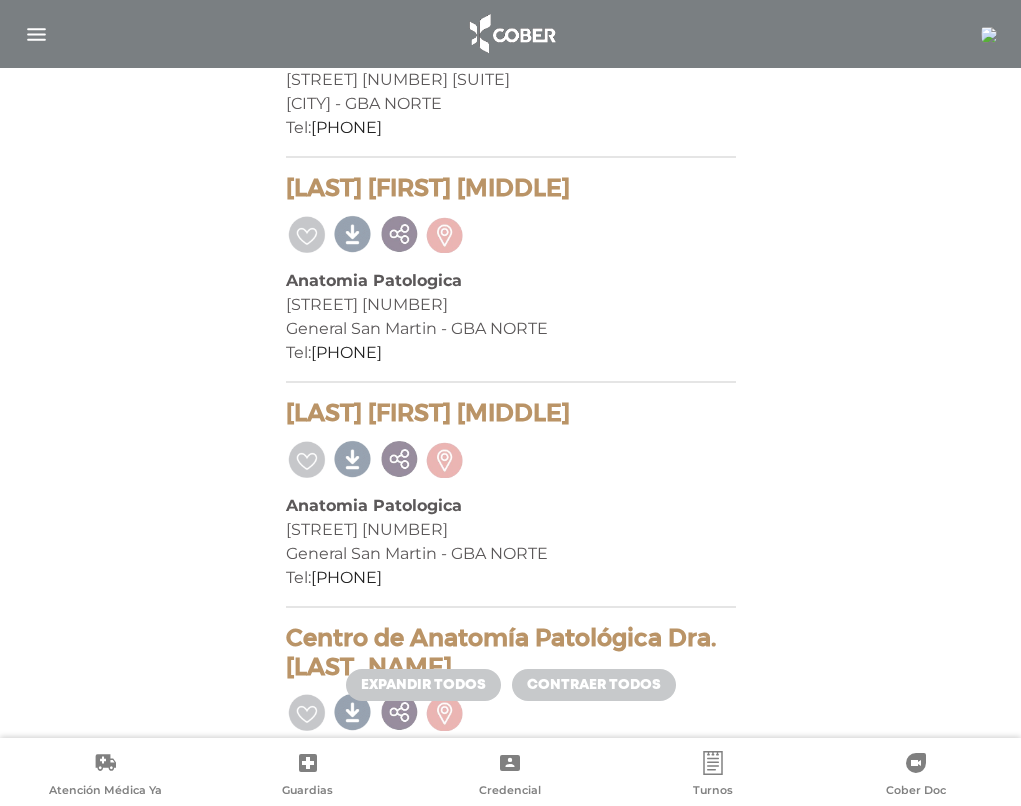 scroll, scrollTop: 4400, scrollLeft: 0, axis: vertical 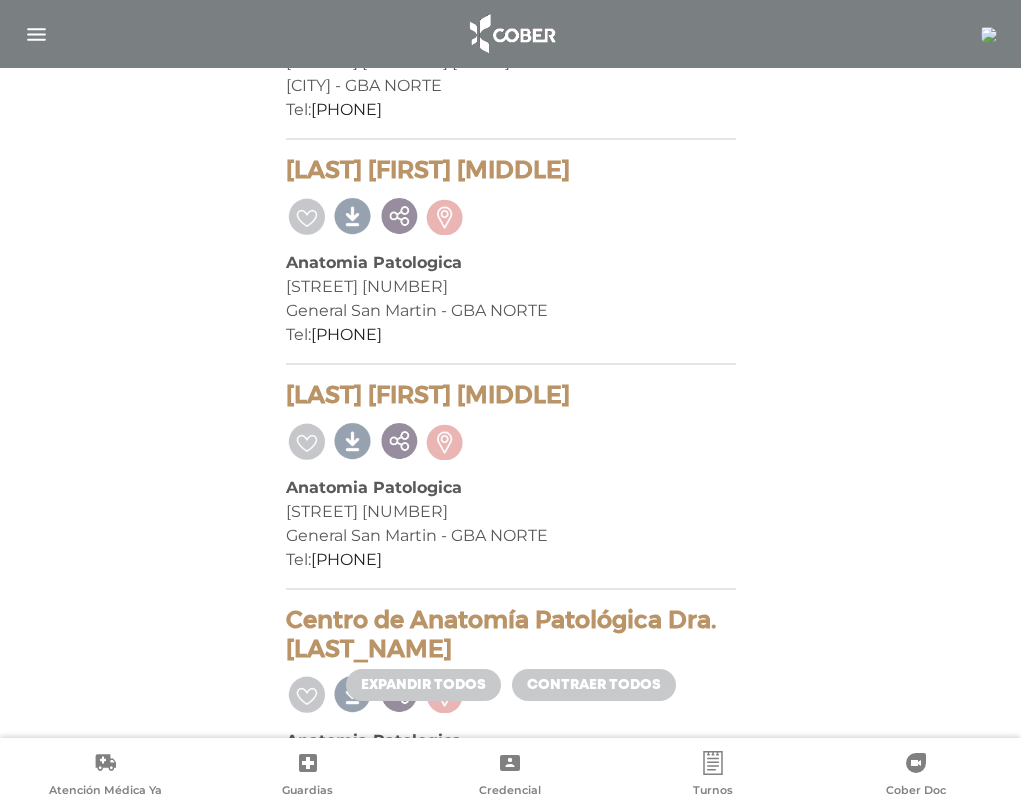 drag, startPoint x: 287, startPoint y: 348, endPoint x: 612, endPoint y: 351, distance: 325.01385 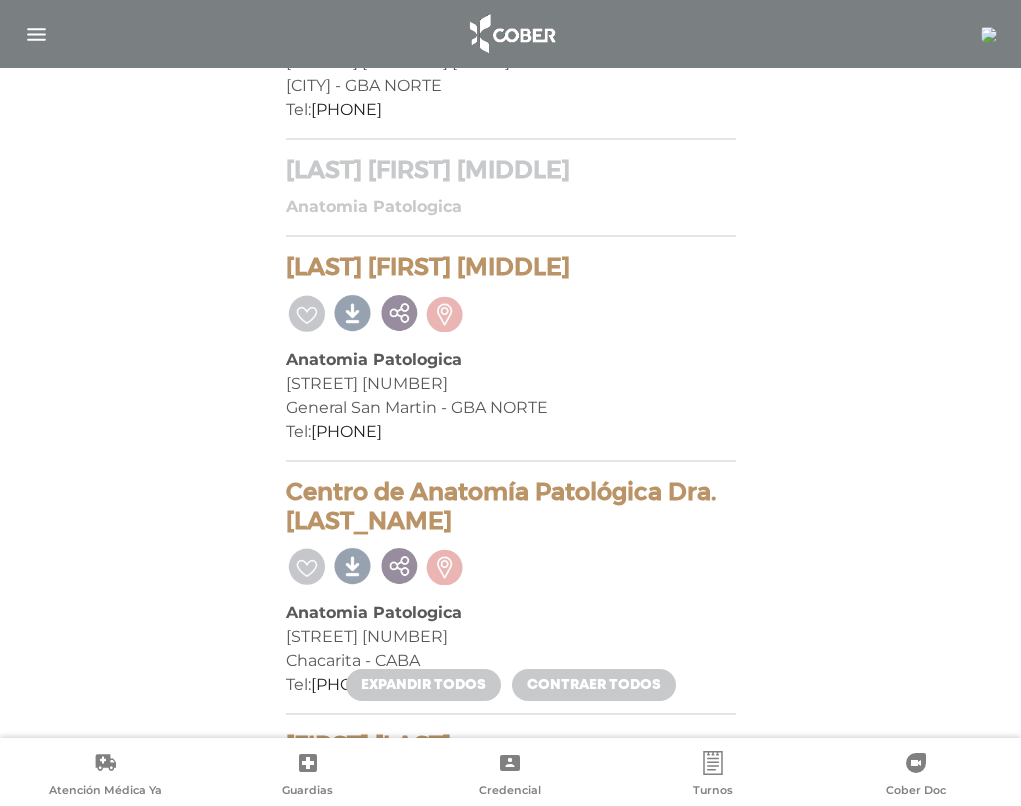 copy on "[LAST] [FIRST] [MIDDLE]" 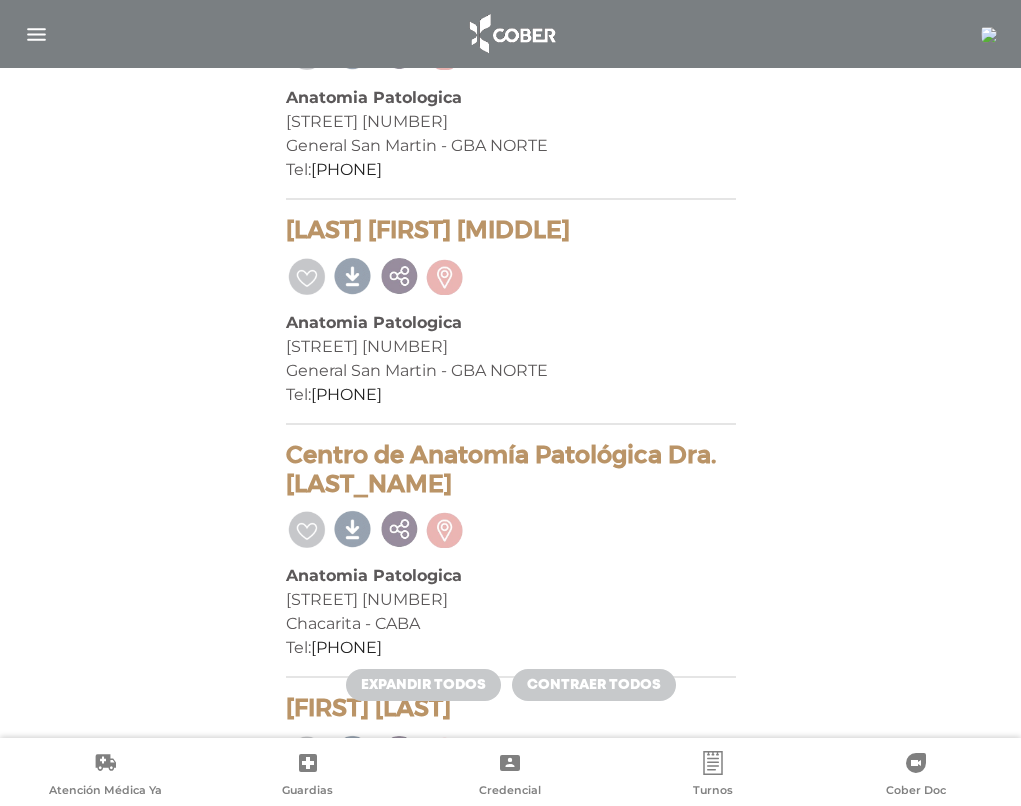 scroll, scrollTop: 4600, scrollLeft: 0, axis: vertical 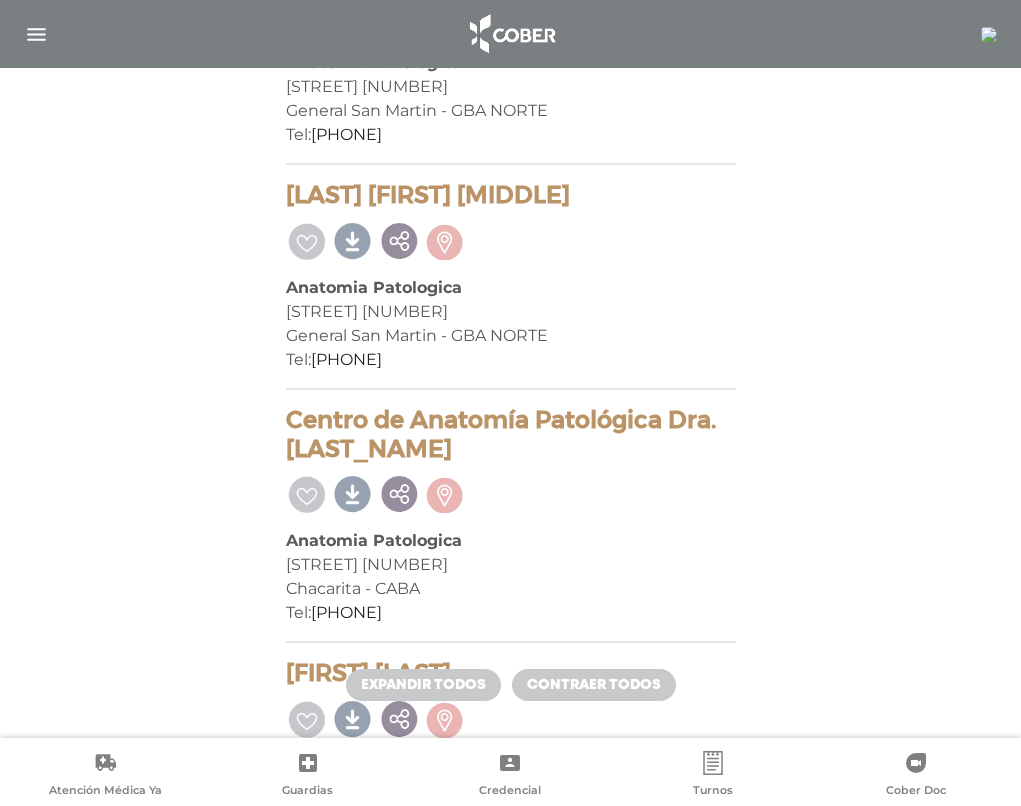 drag, startPoint x: 291, startPoint y: 376, endPoint x: 642, endPoint y: 378, distance: 351.0057 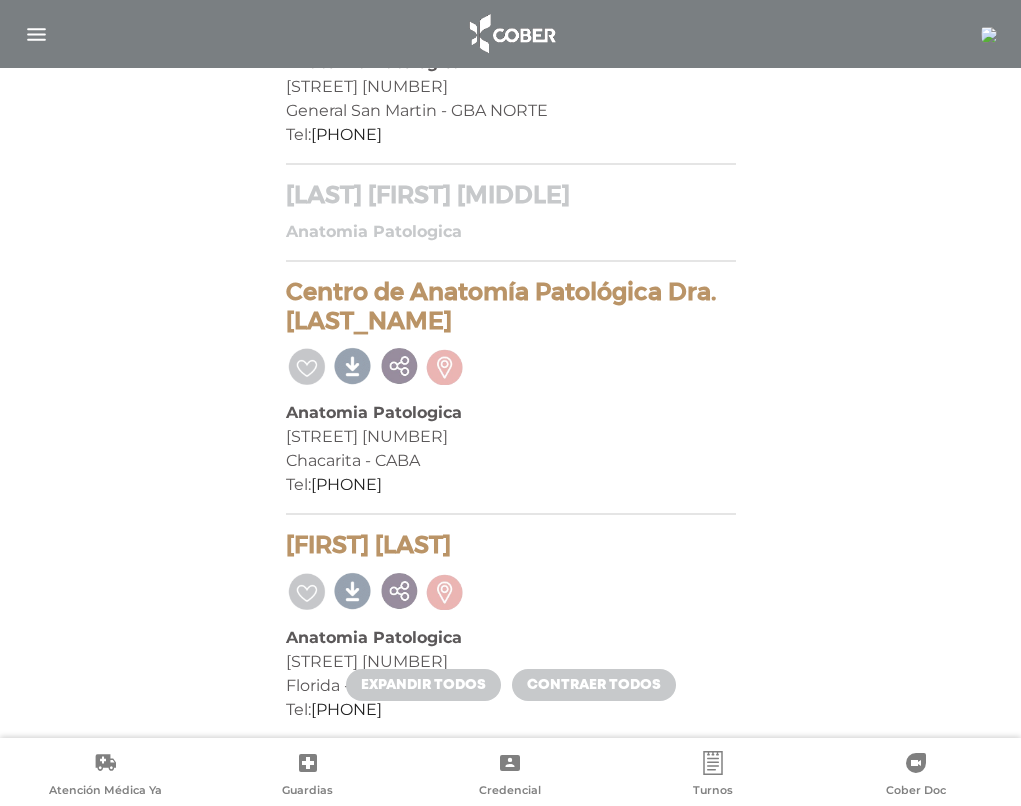 click on "[LAST] [FIRST] [MIDDLE]" at bounding box center [511, 195] 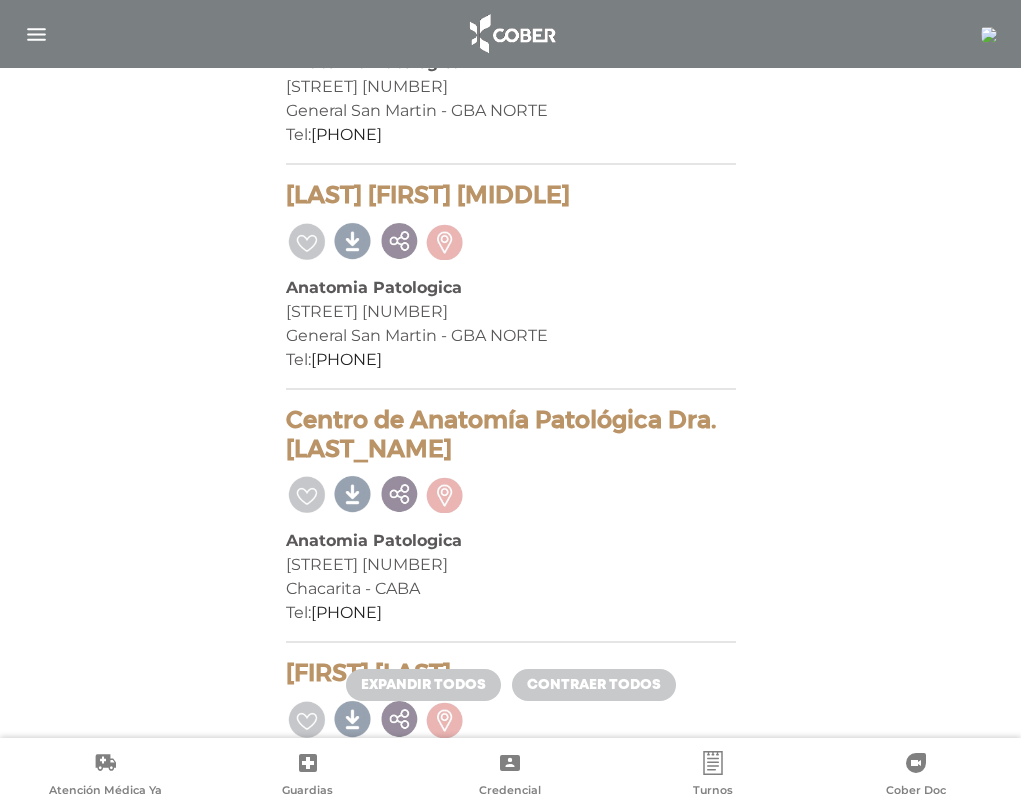 drag, startPoint x: 286, startPoint y: 380, endPoint x: 560, endPoint y: 380, distance: 274 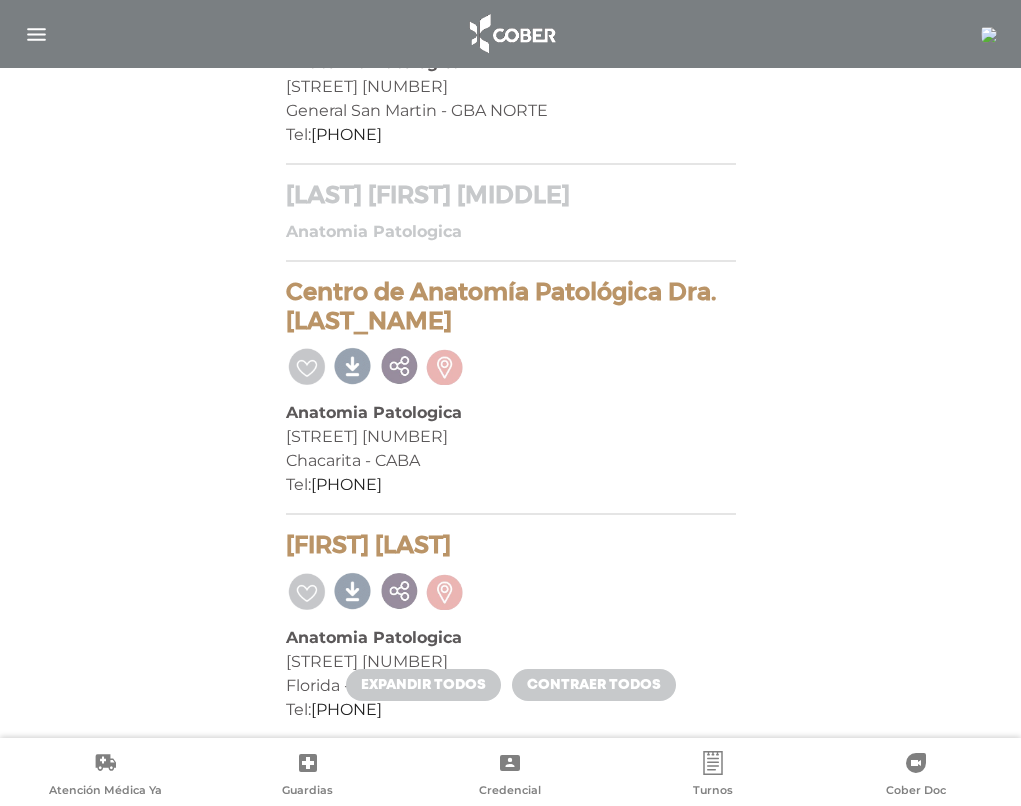 copy on "[LAST] [FIRST] [MIDDLE]" 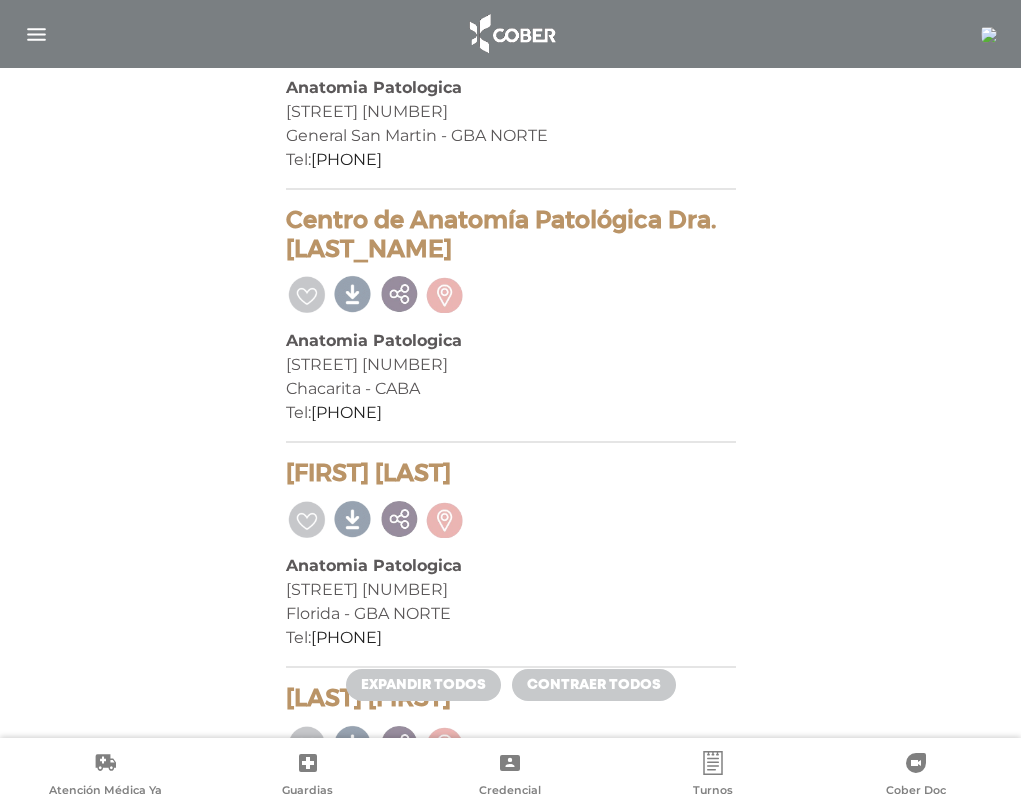 scroll, scrollTop: 4900, scrollLeft: 0, axis: vertical 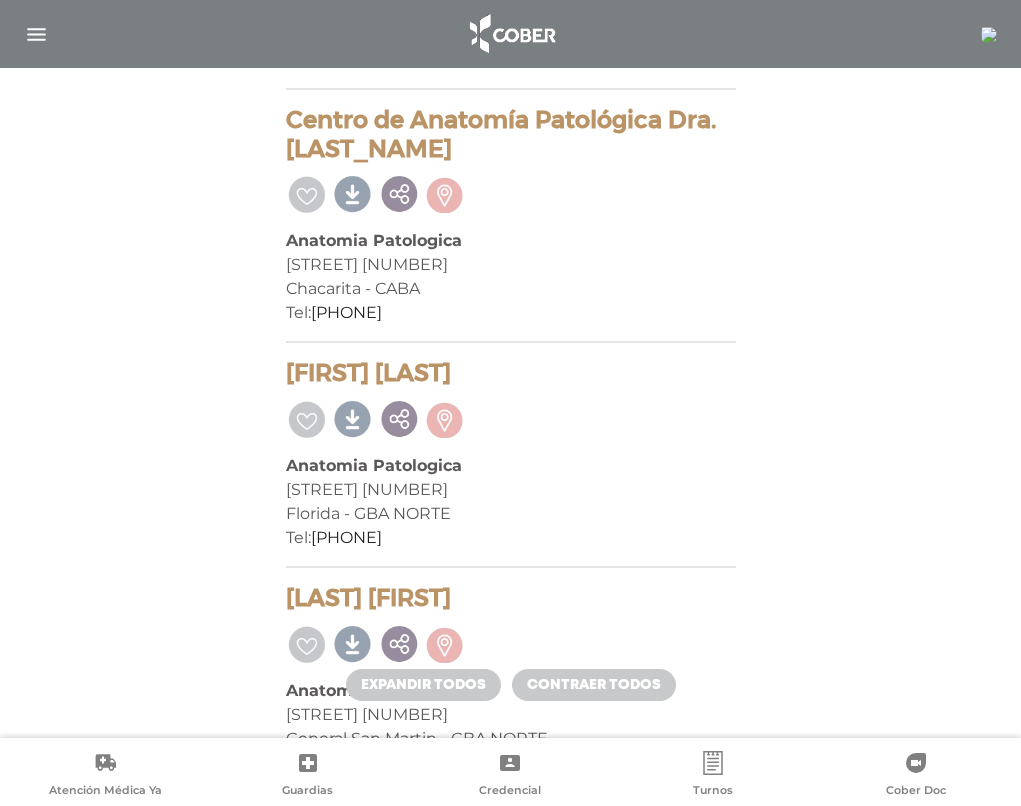 drag, startPoint x: 286, startPoint y: 307, endPoint x: 459, endPoint y: 348, distance: 177.792 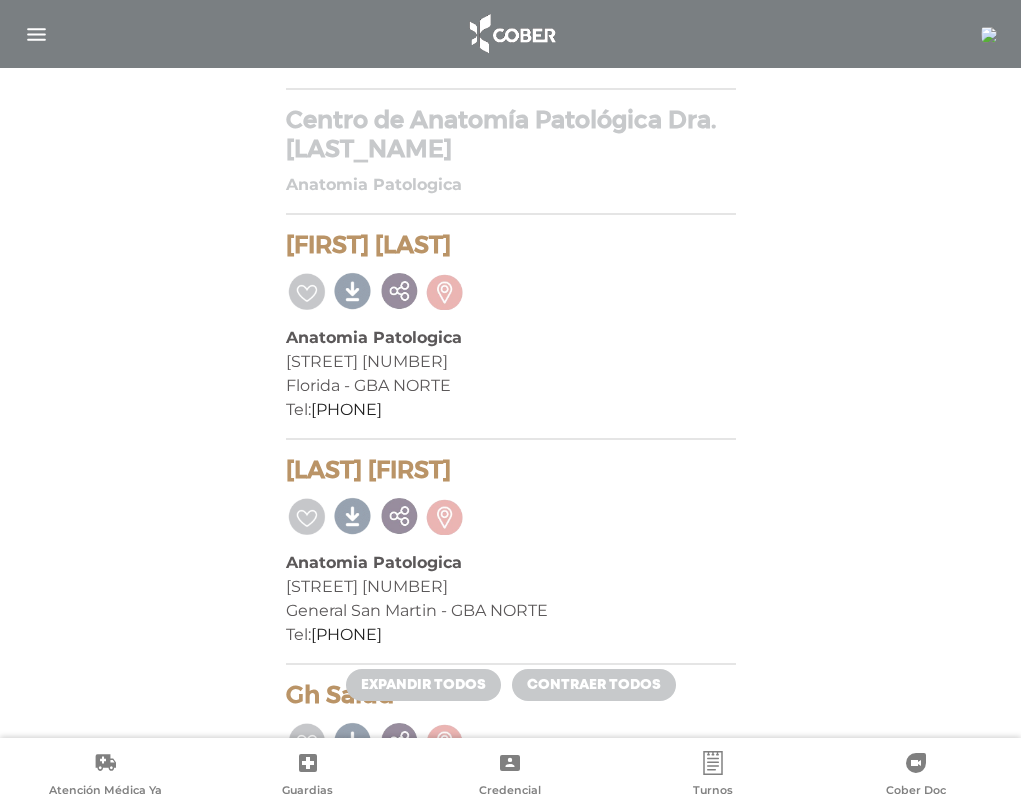 copy on "Centro de Anatomía Patológica Dra. [LAST_NAME]" 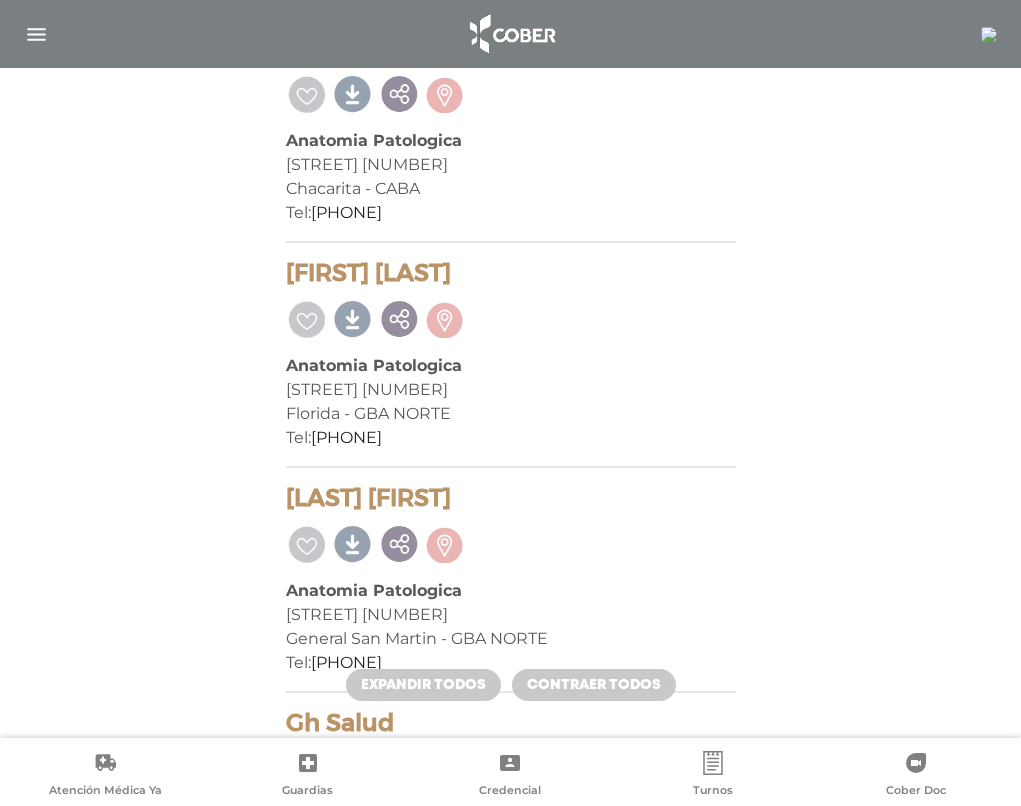 scroll, scrollTop: 5100, scrollLeft: 0, axis: vertical 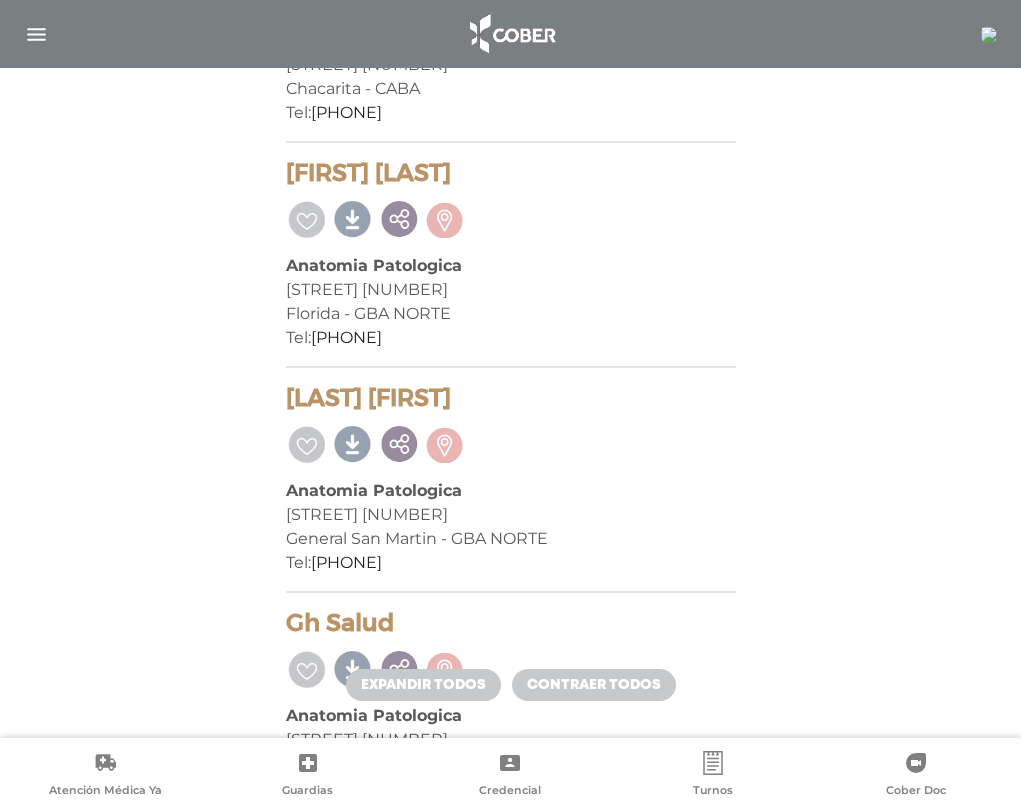 drag, startPoint x: 290, startPoint y: 375, endPoint x: 498, endPoint y: 375, distance: 208 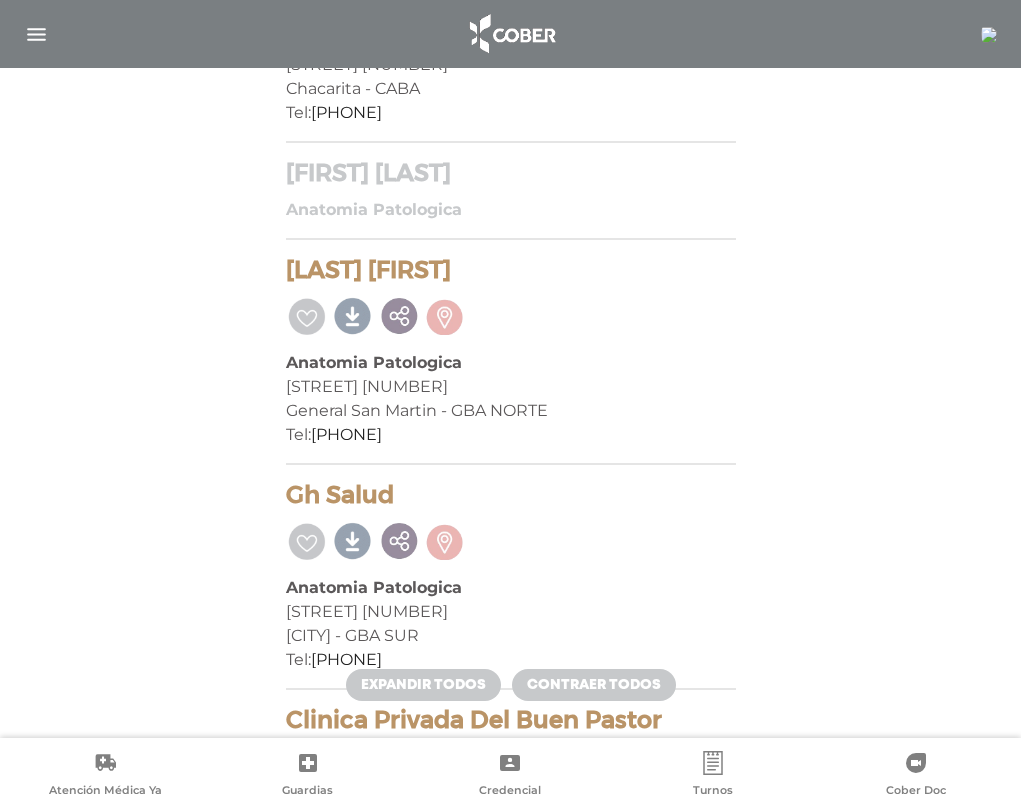 click on "[FIRST] [LAST]" at bounding box center [511, 173] 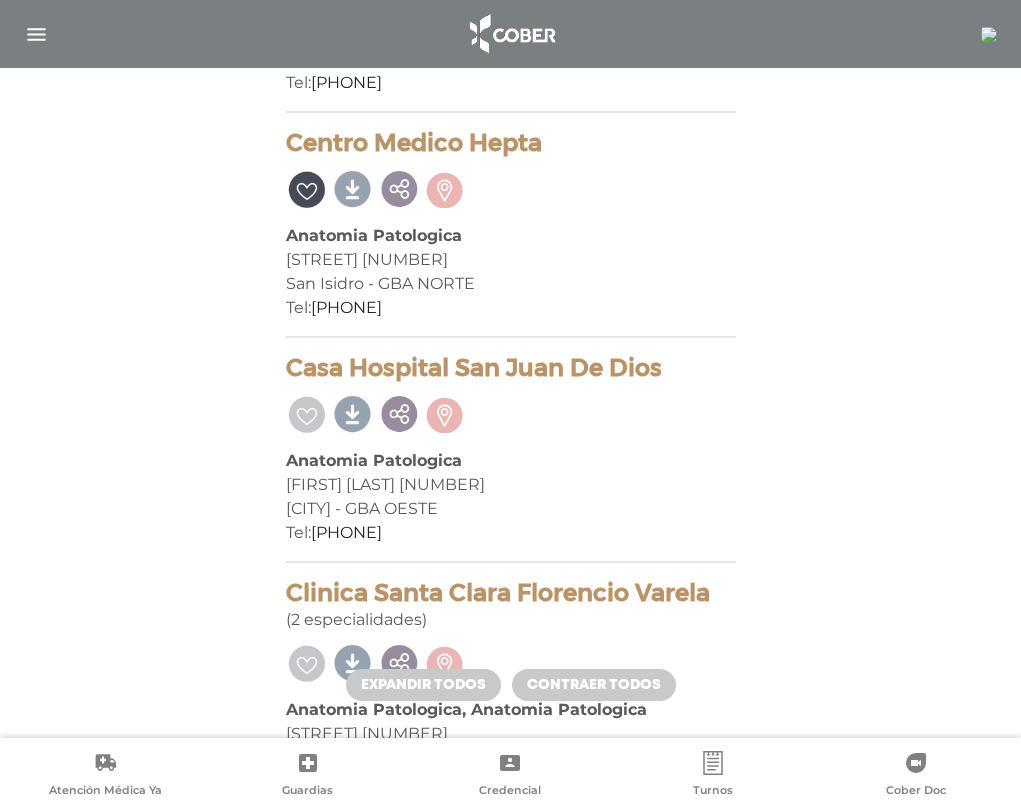 scroll, scrollTop: 6300, scrollLeft: 0, axis: vertical 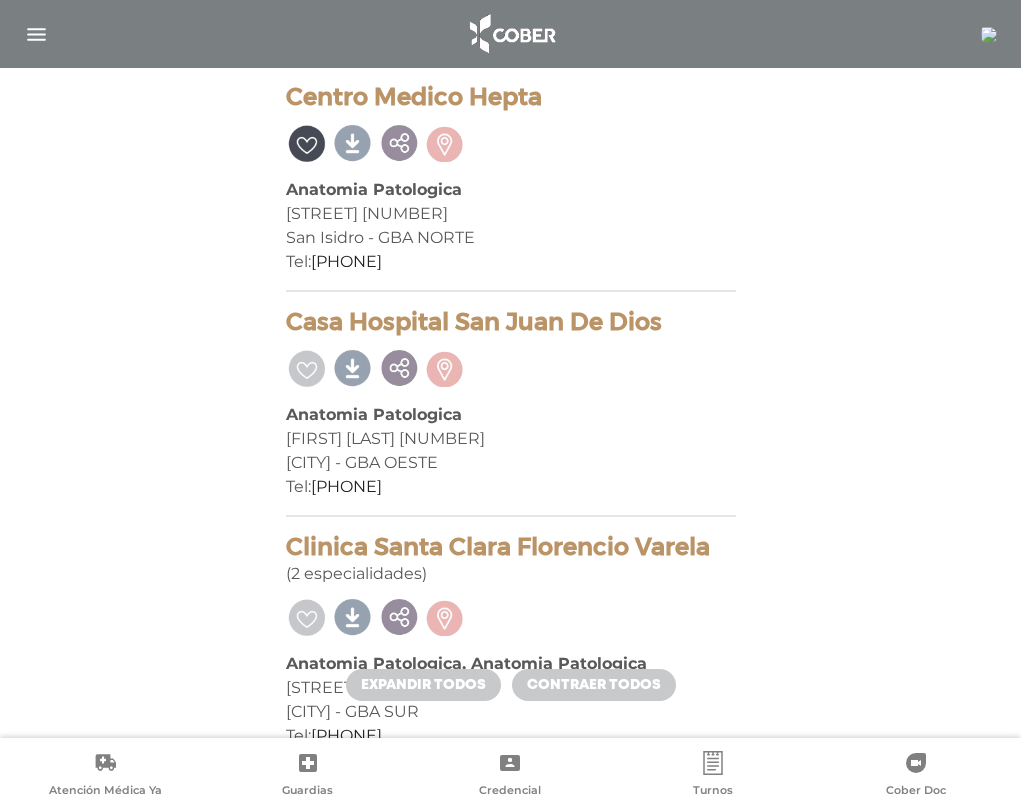 drag, startPoint x: 289, startPoint y: 319, endPoint x: 550, endPoint y: 321, distance: 261.00766 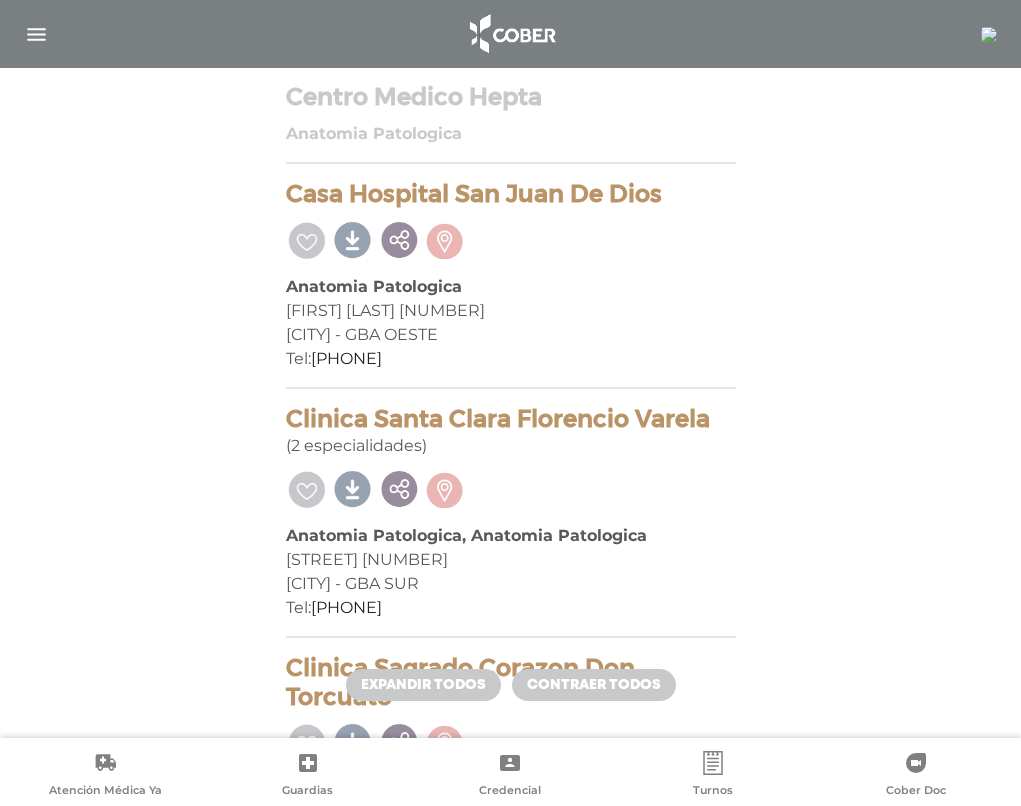 click on "Centro Medico Hepta" at bounding box center [511, 97] 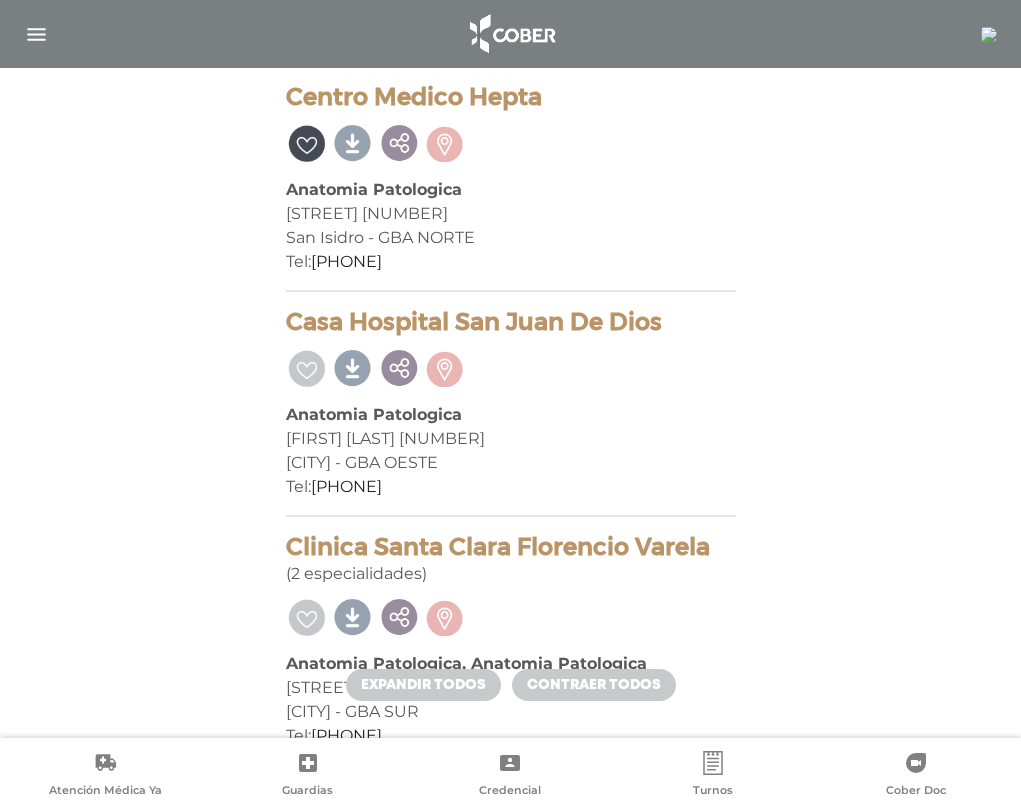 drag, startPoint x: 288, startPoint y: 314, endPoint x: 579, endPoint y: 320, distance: 291.06186 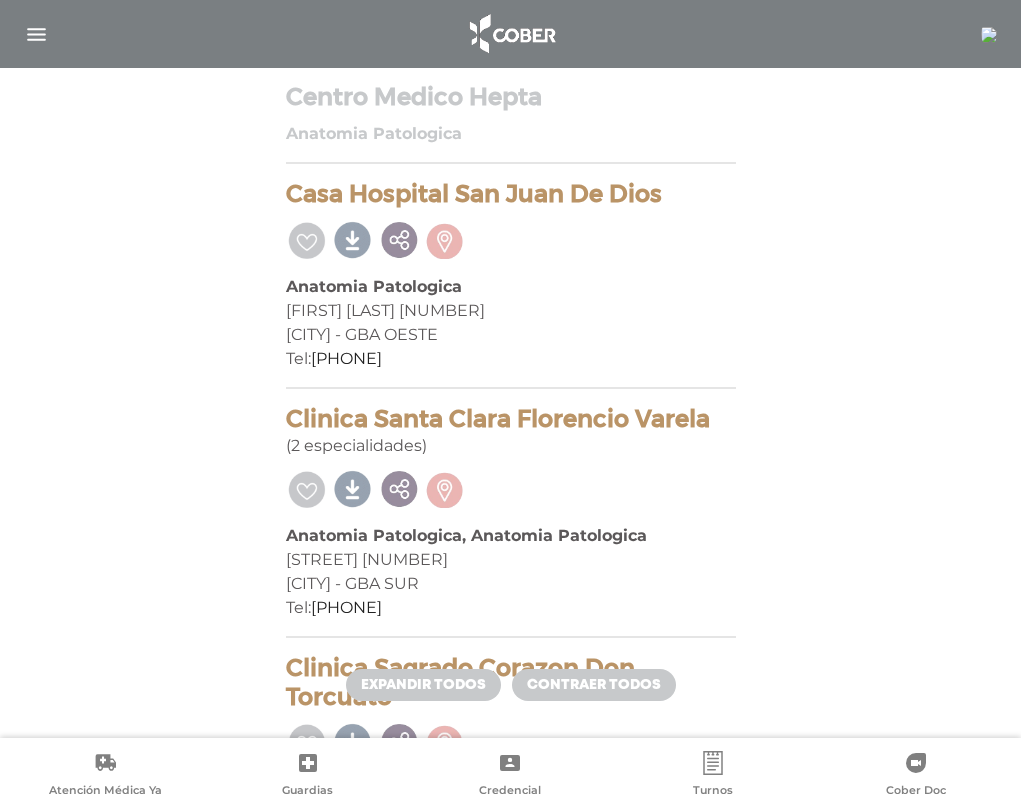 click on "Centro Medico Hepta" at bounding box center (511, 97) 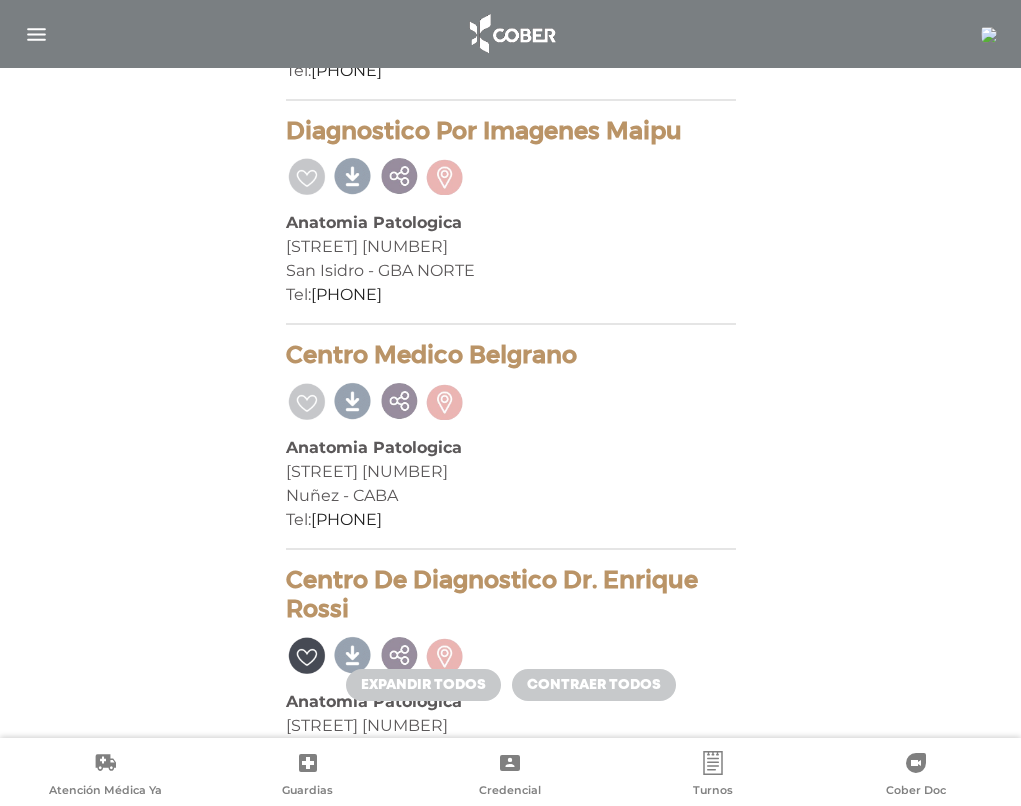 scroll, scrollTop: 9100, scrollLeft: 0, axis: vertical 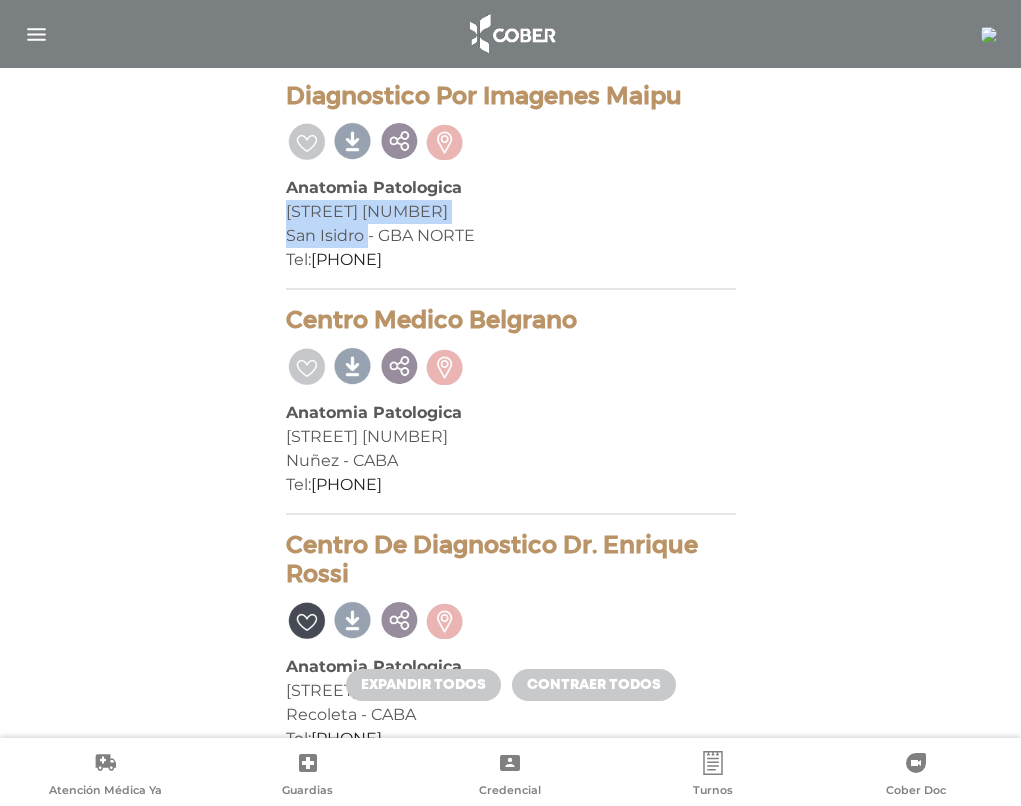 drag, startPoint x: 287, startPoint y: 505, endPoint x: 366, endPoint y: 520, distance: 80.411446 